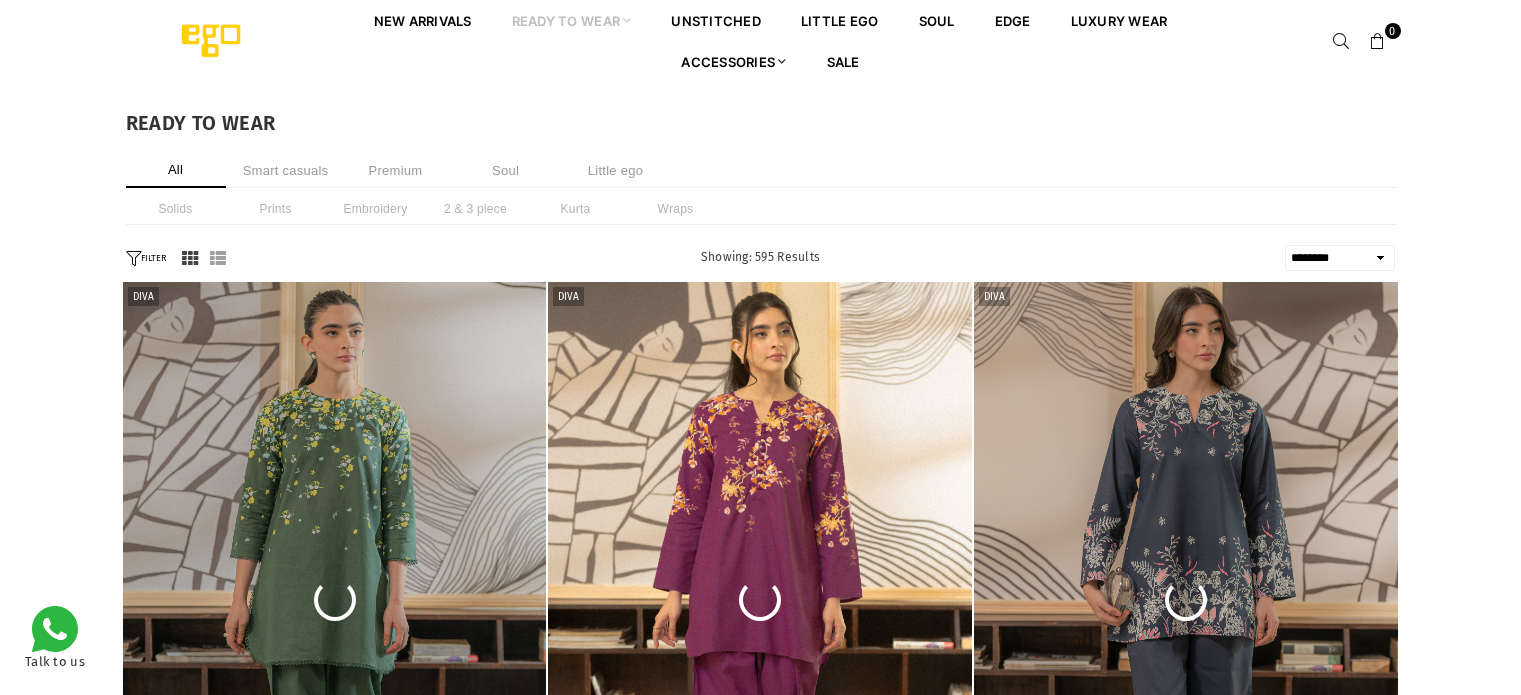 scroll, scrollTop: 0, scrollLeft: 0, axis: both 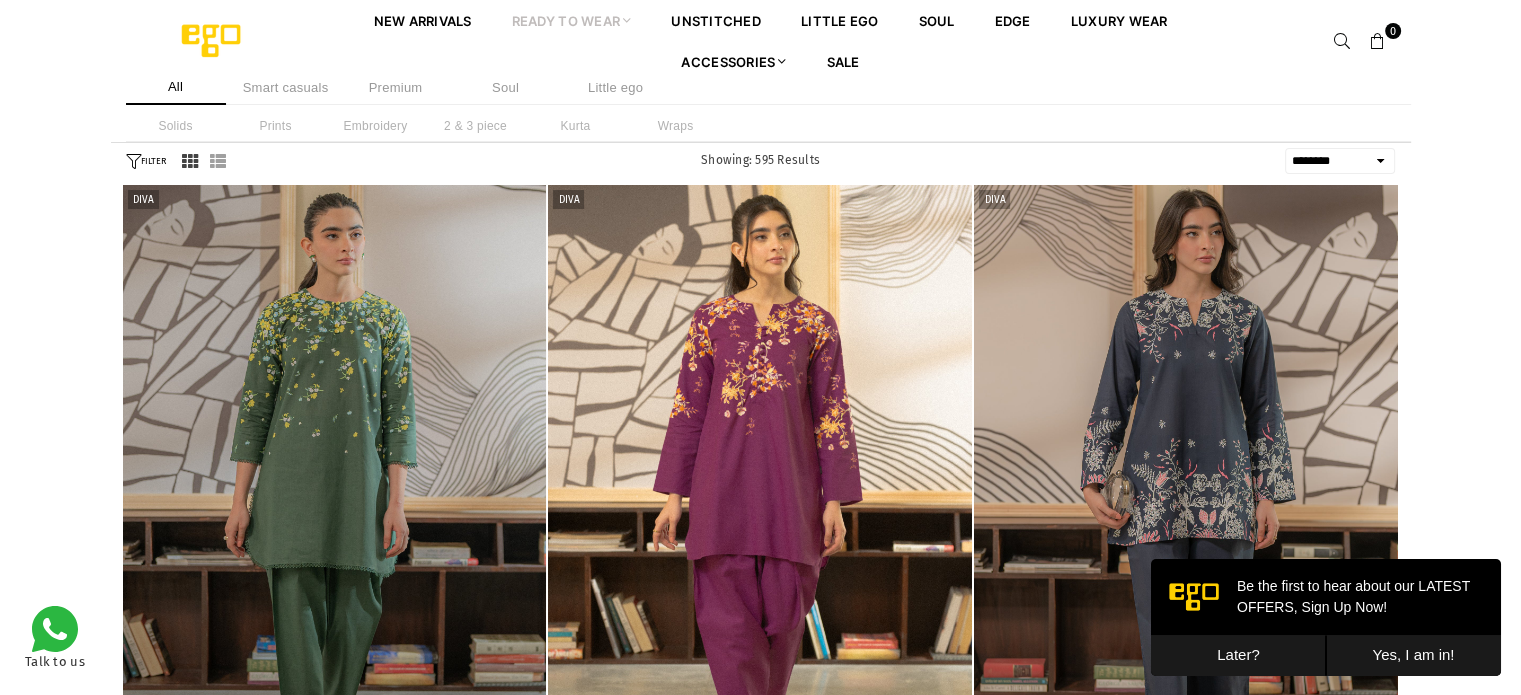 click on "**********" at bounding box center [1340, 161] 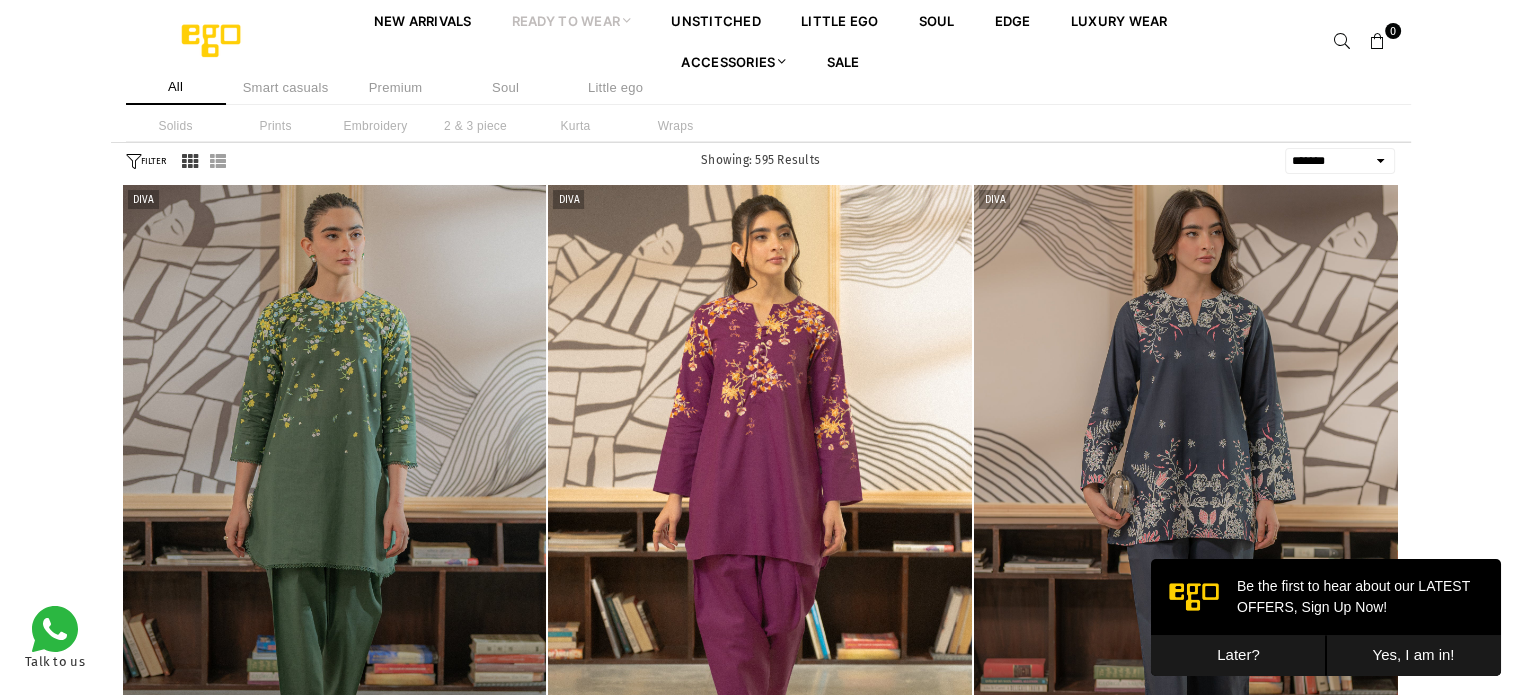click on "**********" at bounding box center (1340, 161) 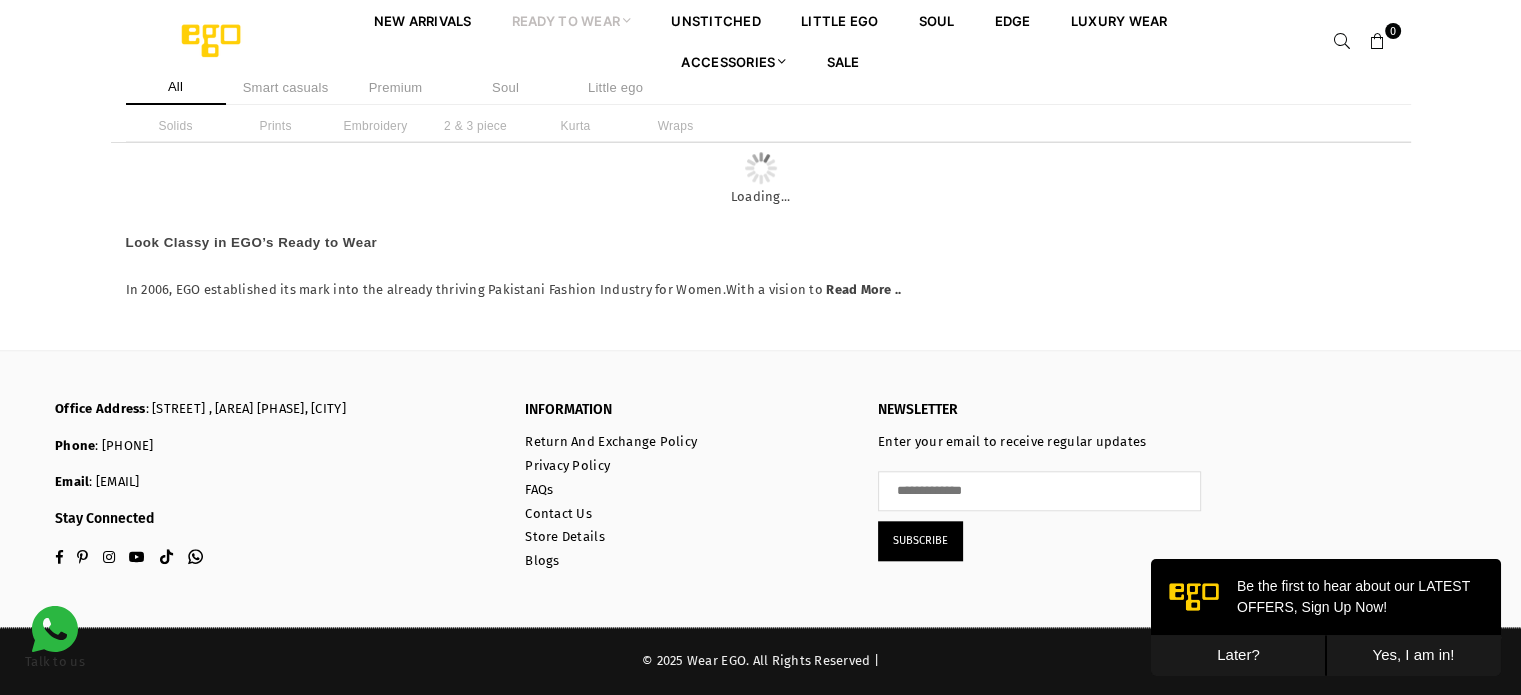 scroll, scrollTop: 11360, scrollLeft: 0, axis: vertical 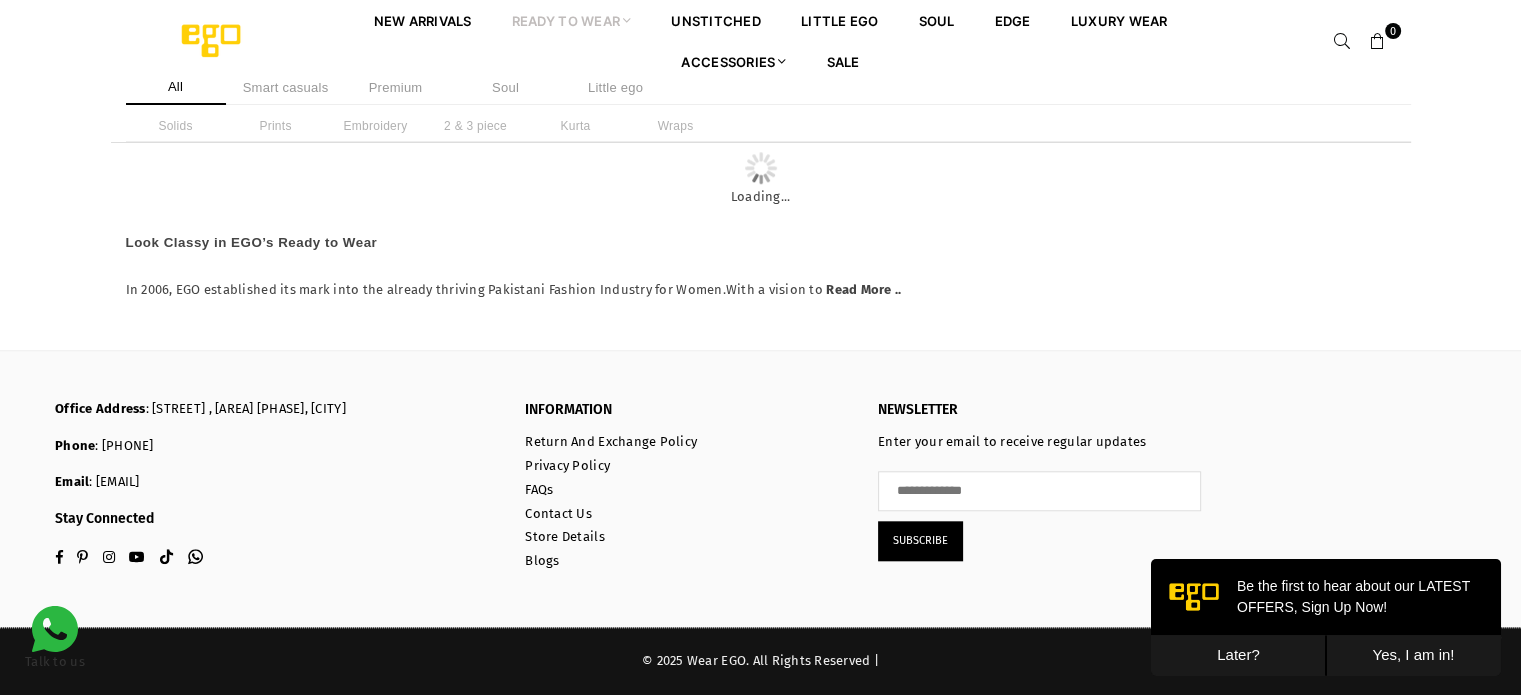 click at bounding box center (760, -642) 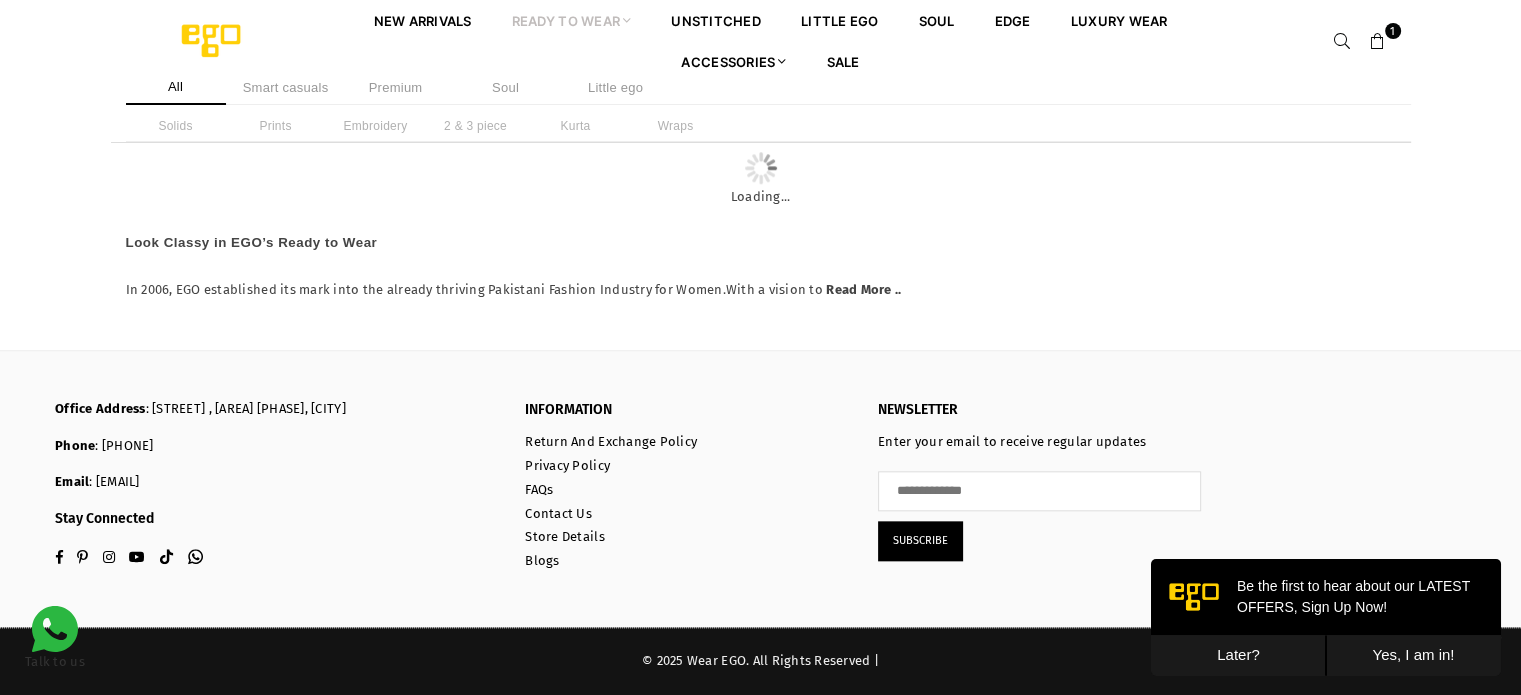 scroll, scrollTop: 18447, scrollLeft: 0, axis: vertical 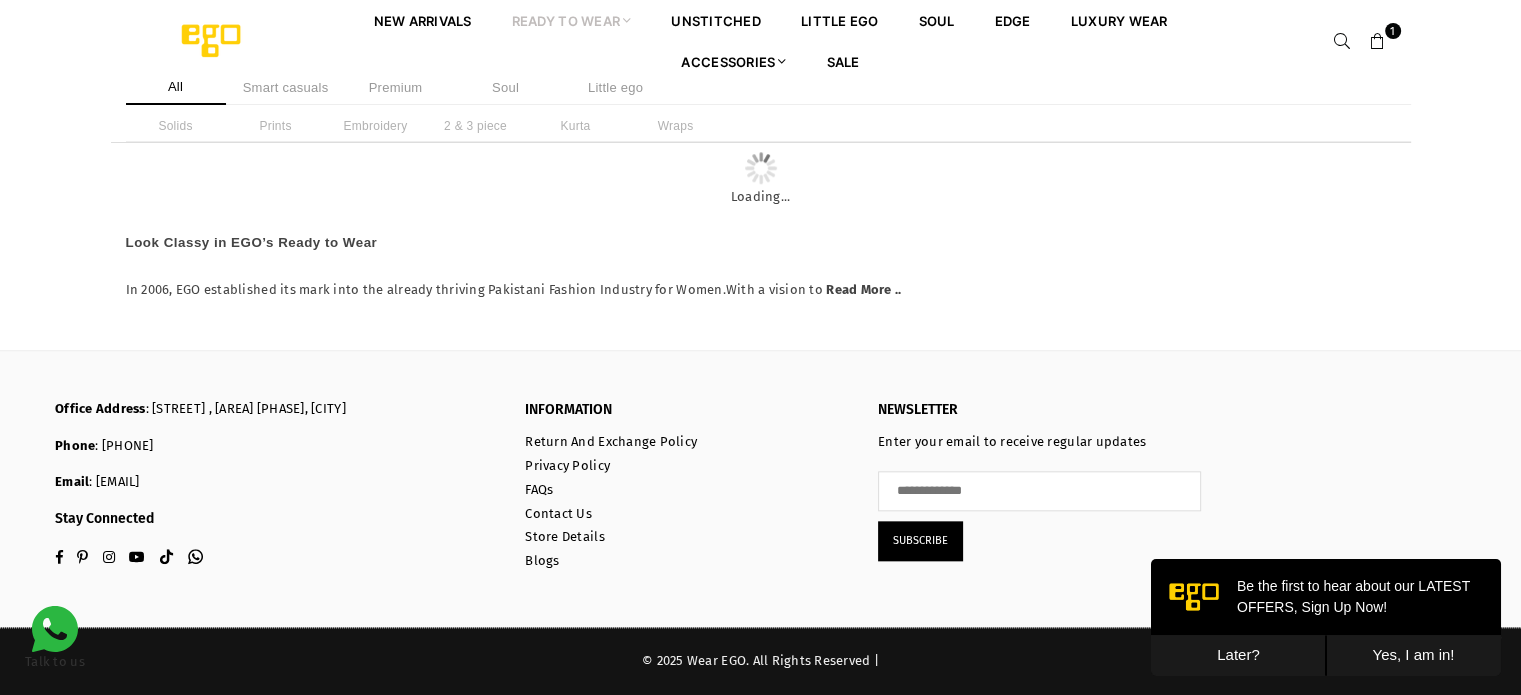 click at bounding box center (1186, -252) 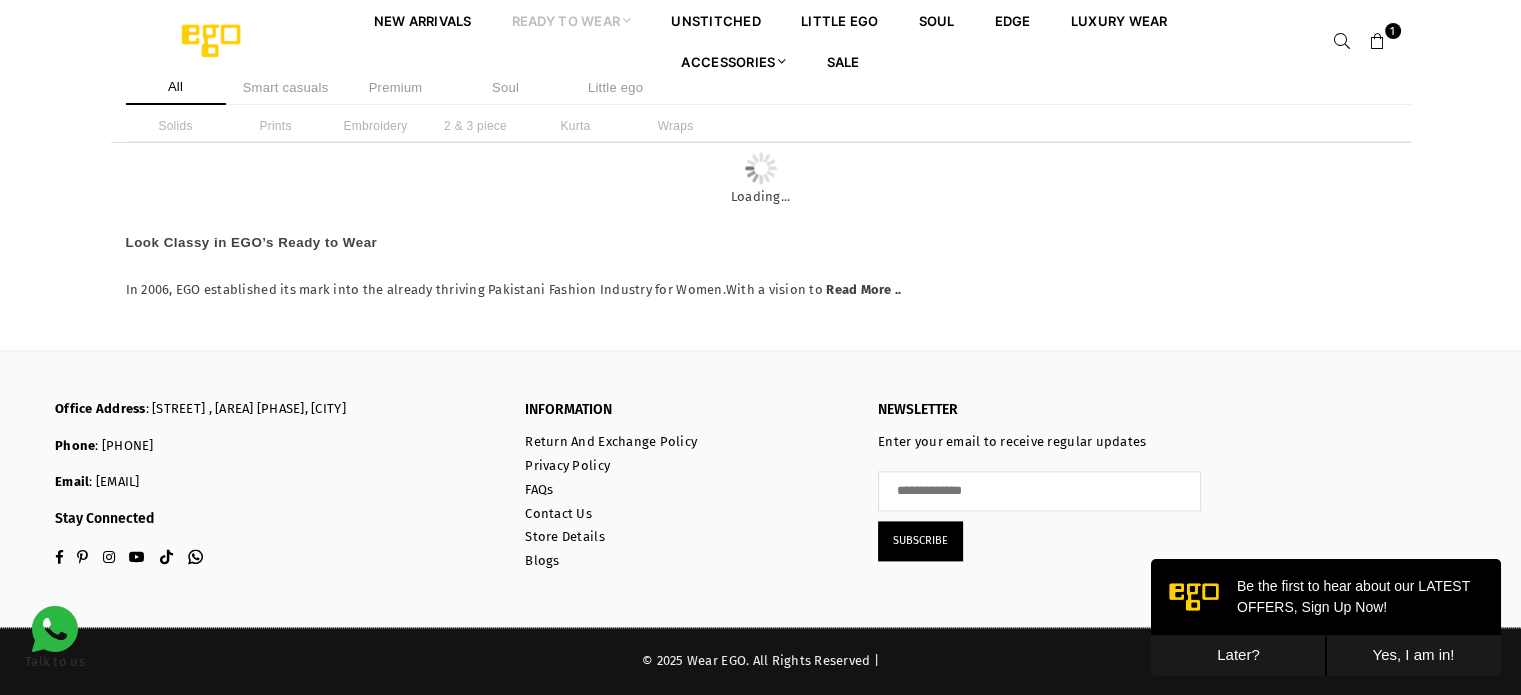 scroll, scrollTop: 24582, scrollLeft: 0, axis: vertical 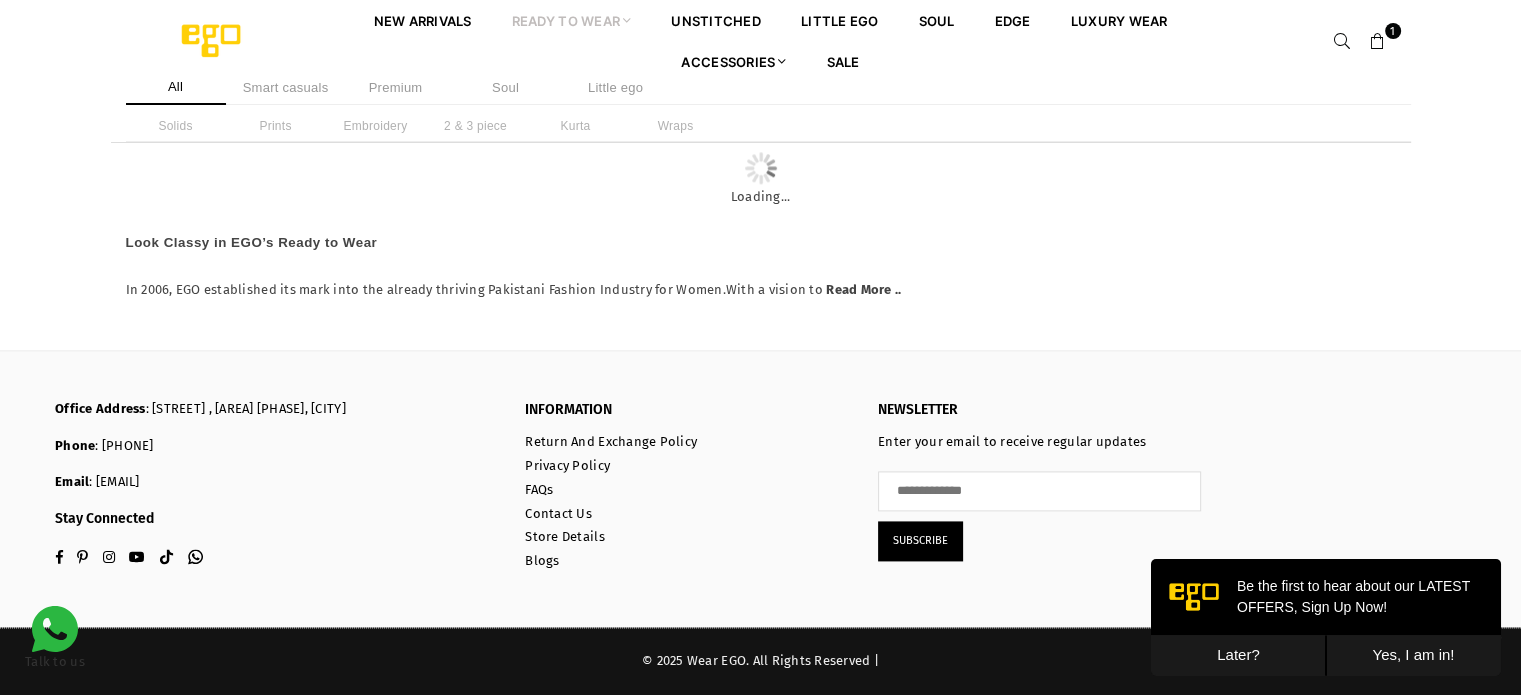 click at bounding box center (760, -187) 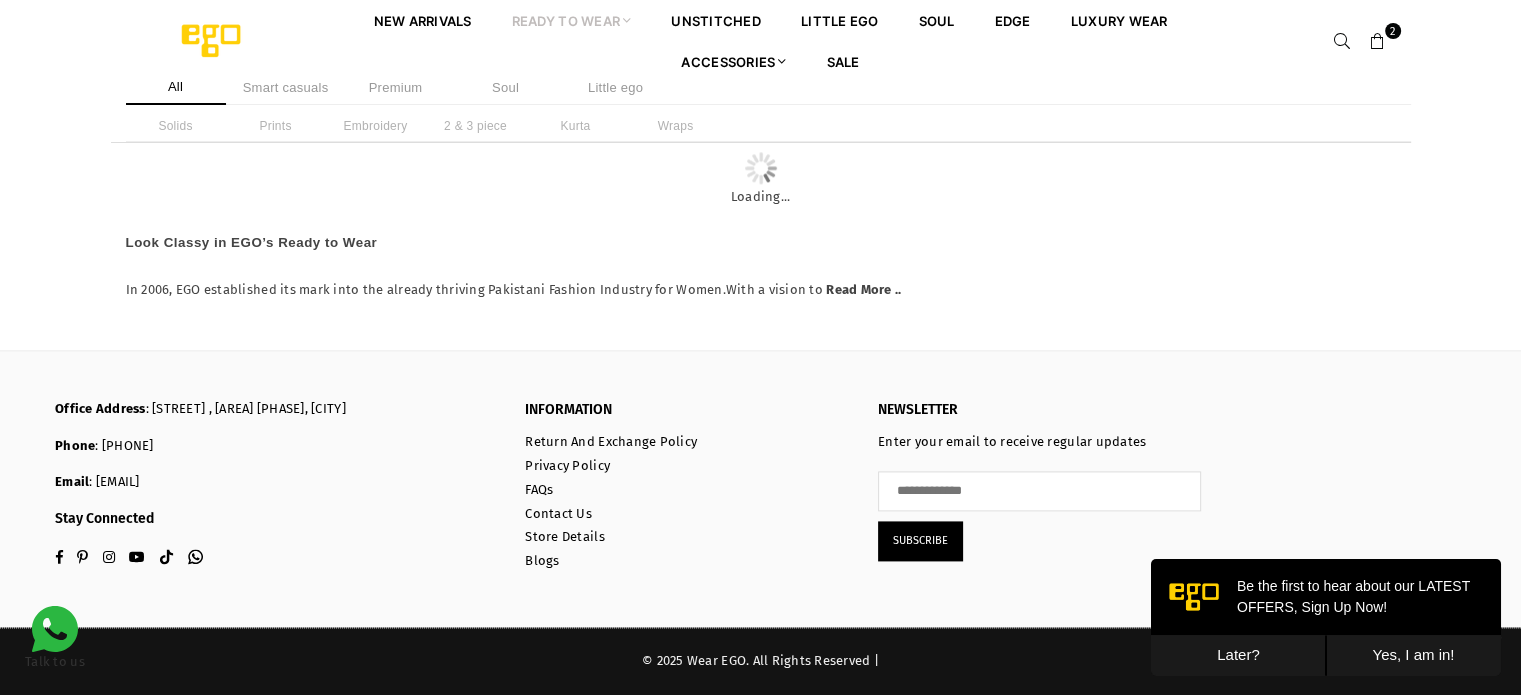 scroll, scrollTop: 23243, scrollLeft: 0, axis: vertical 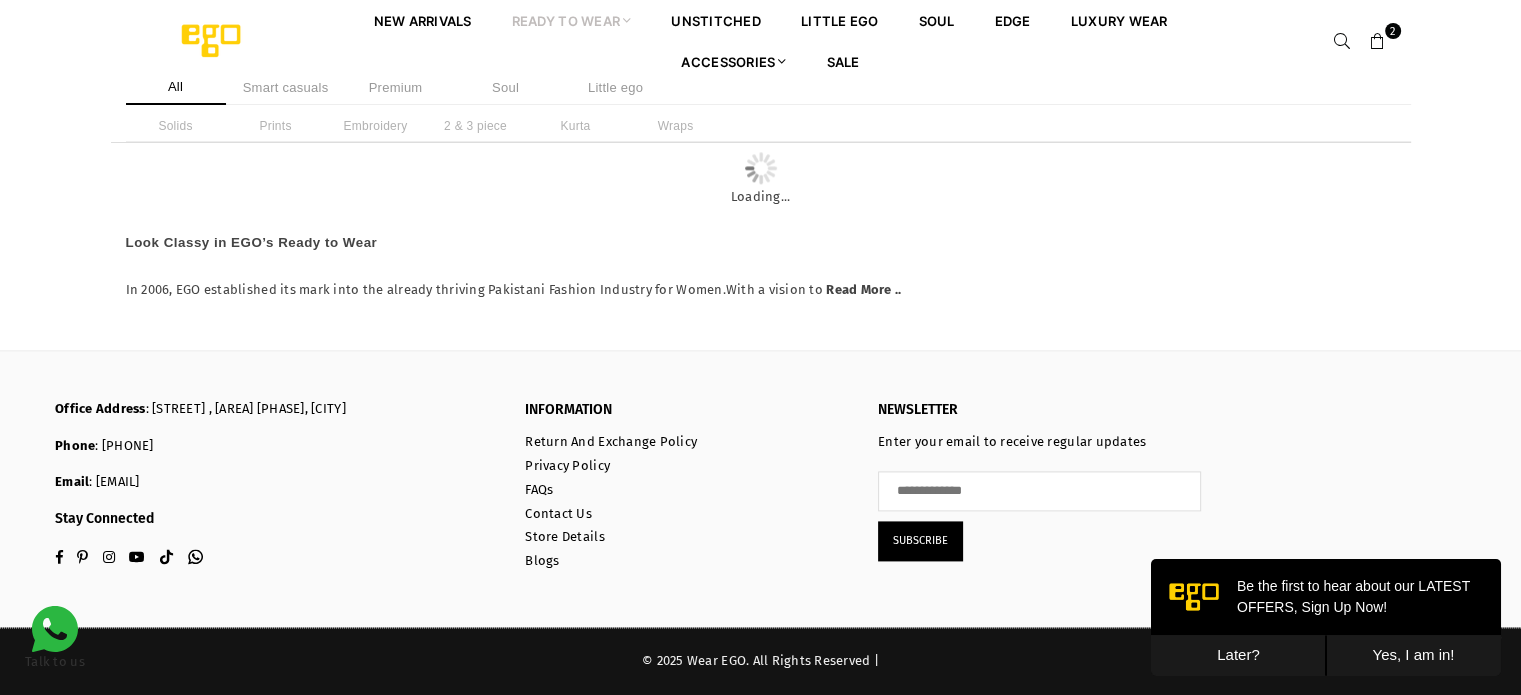 click at bounding box center [1186, -317] 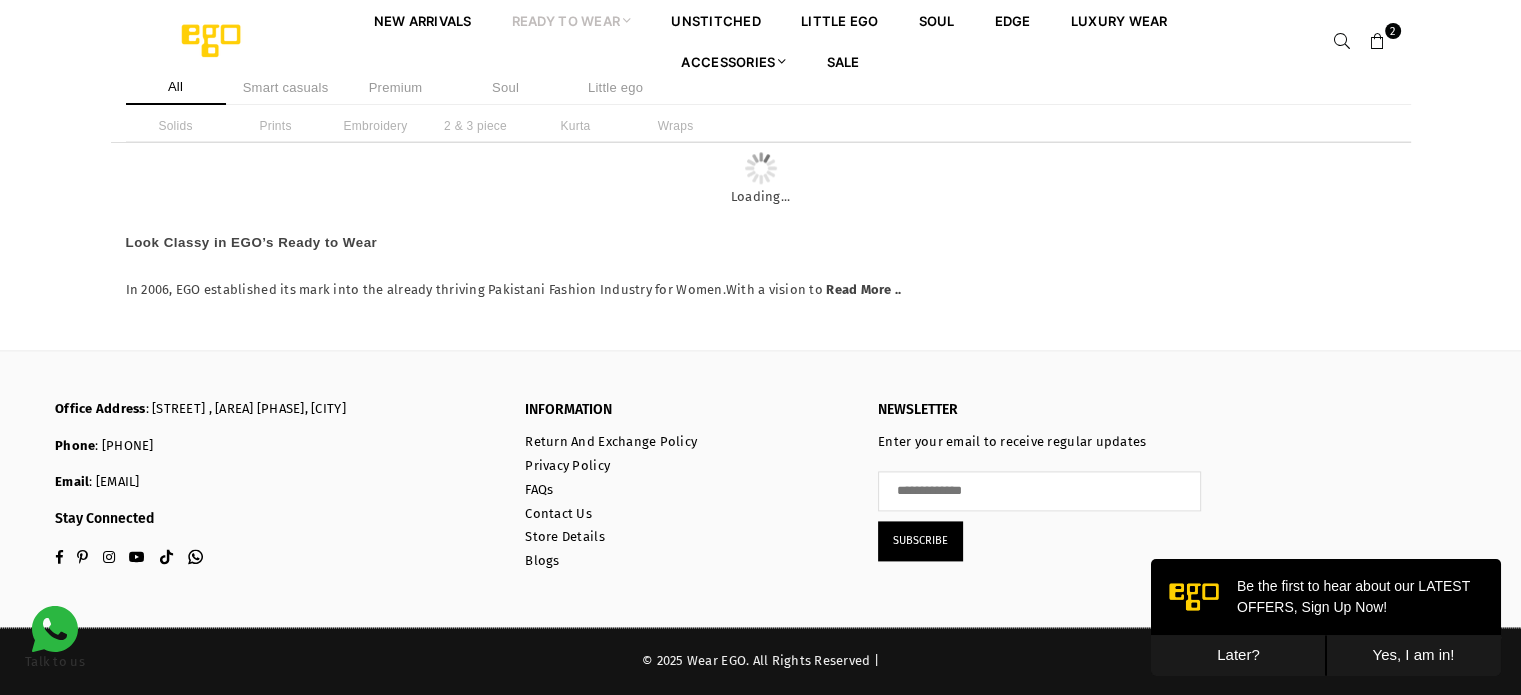 scroll, scrollTop: 26661, scrollLeft: 0, axis: vertical 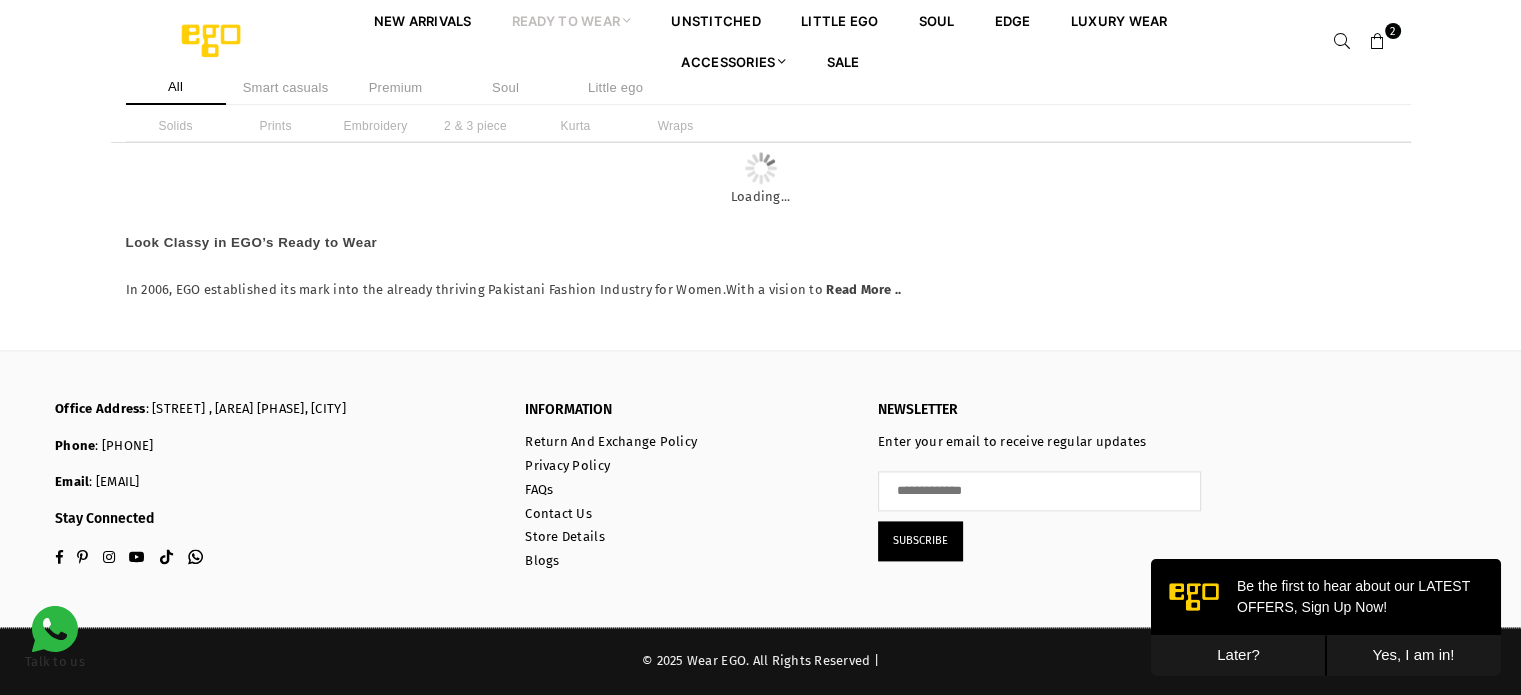 click at bounding box center (335, 8) 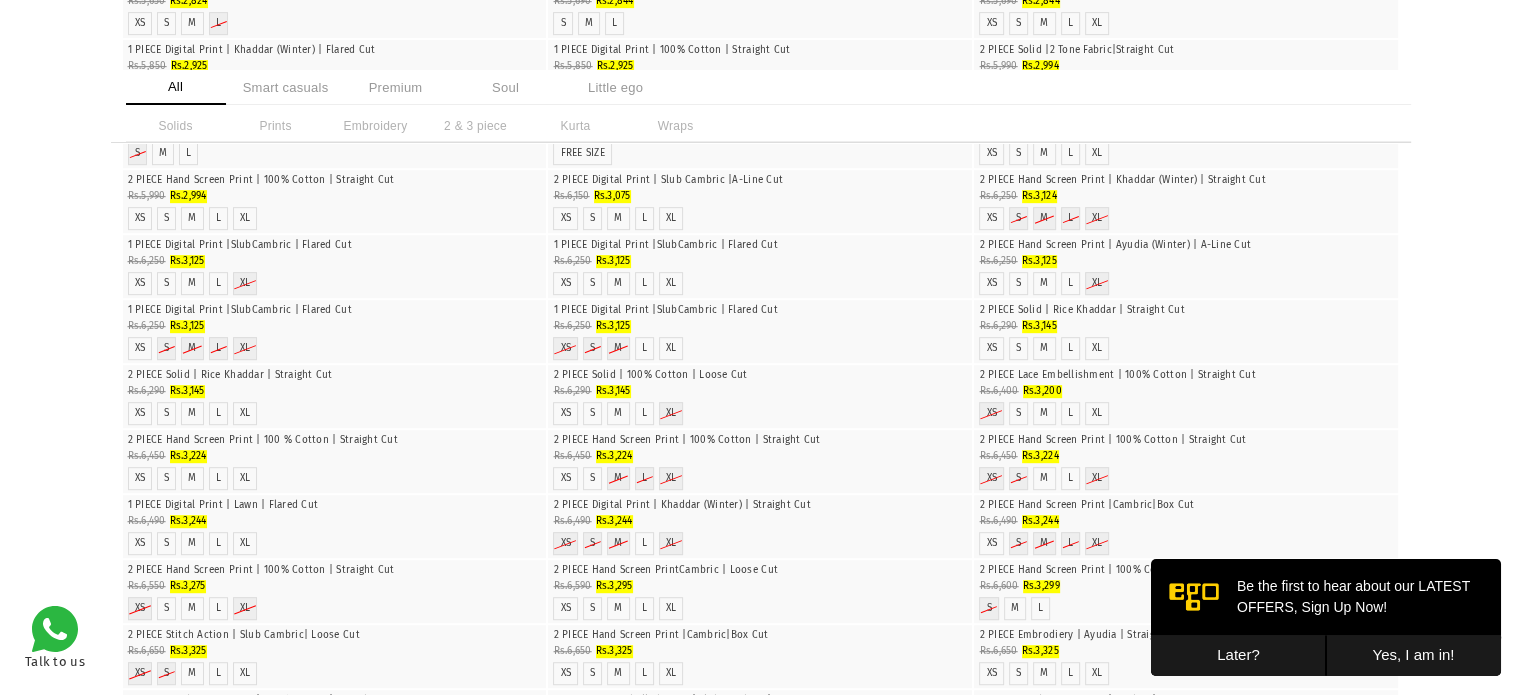 scroll, scrollTop: 0, scrollLeft: 0, axis: both 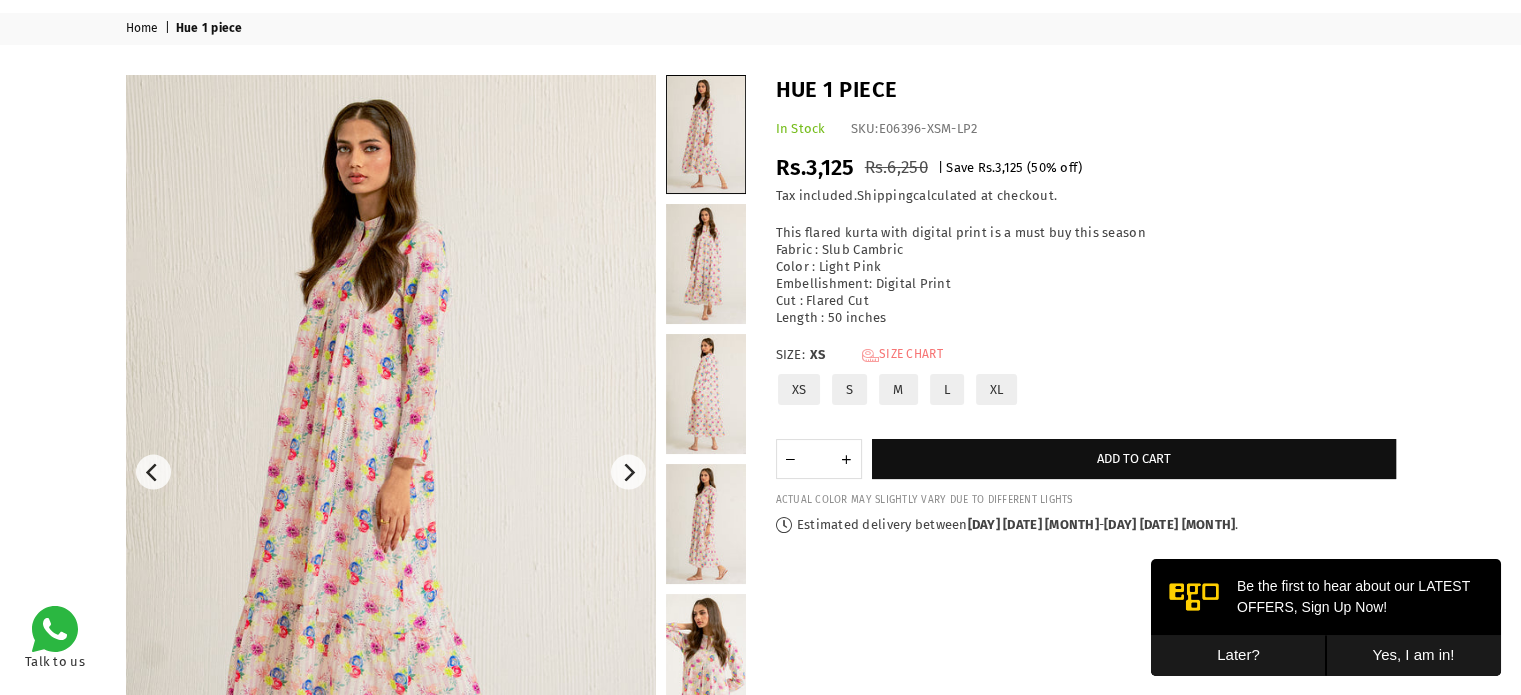 click on "Size Chart" at bounding box center (902, 355) 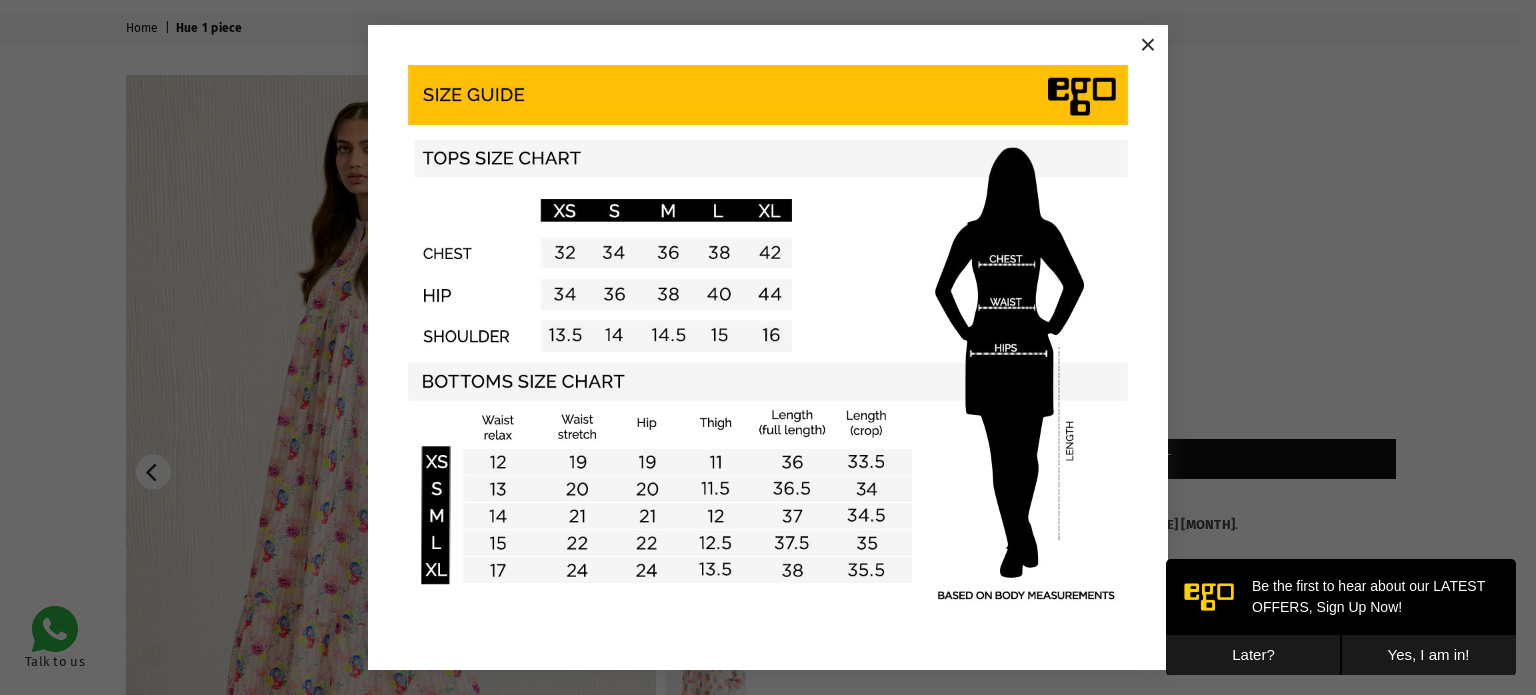 click on "×" at bounding box center (1148, 45) 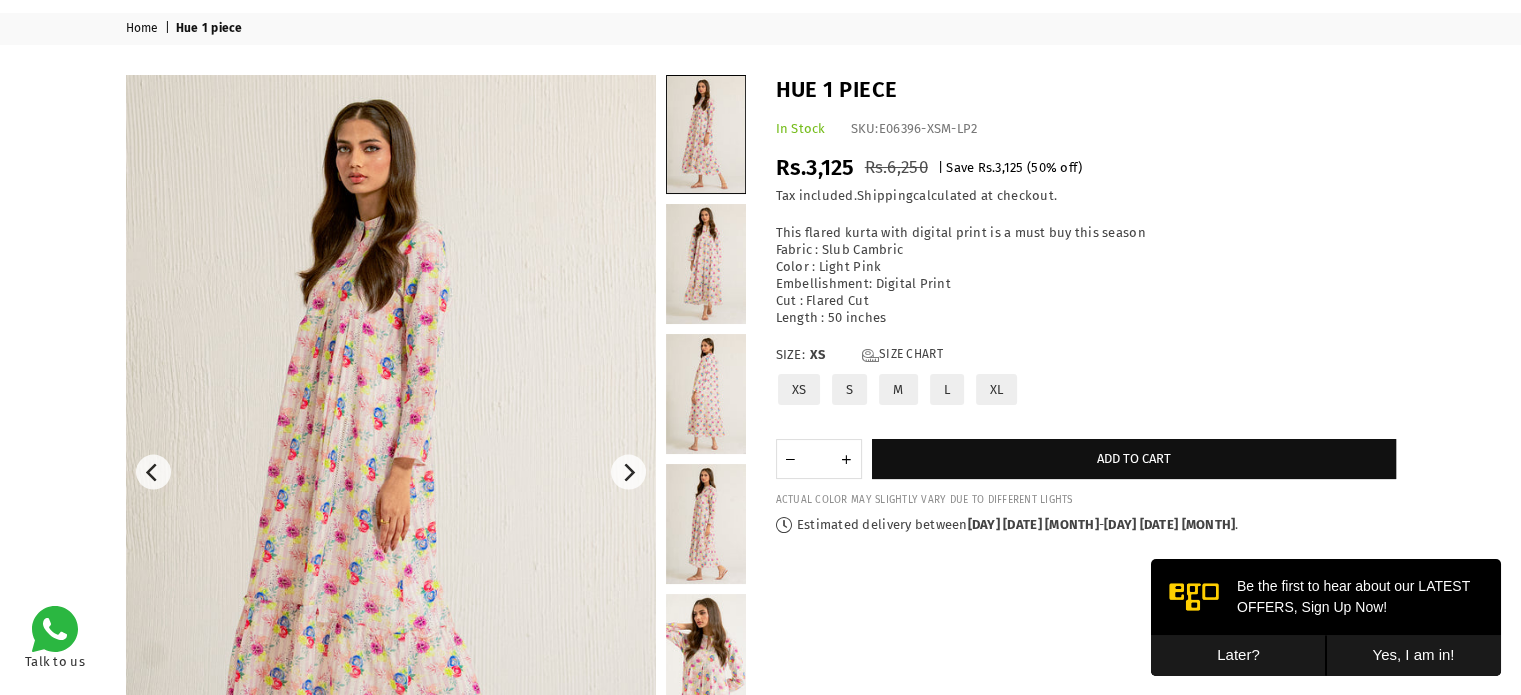 click on "M" at bounding box center (898, 389) 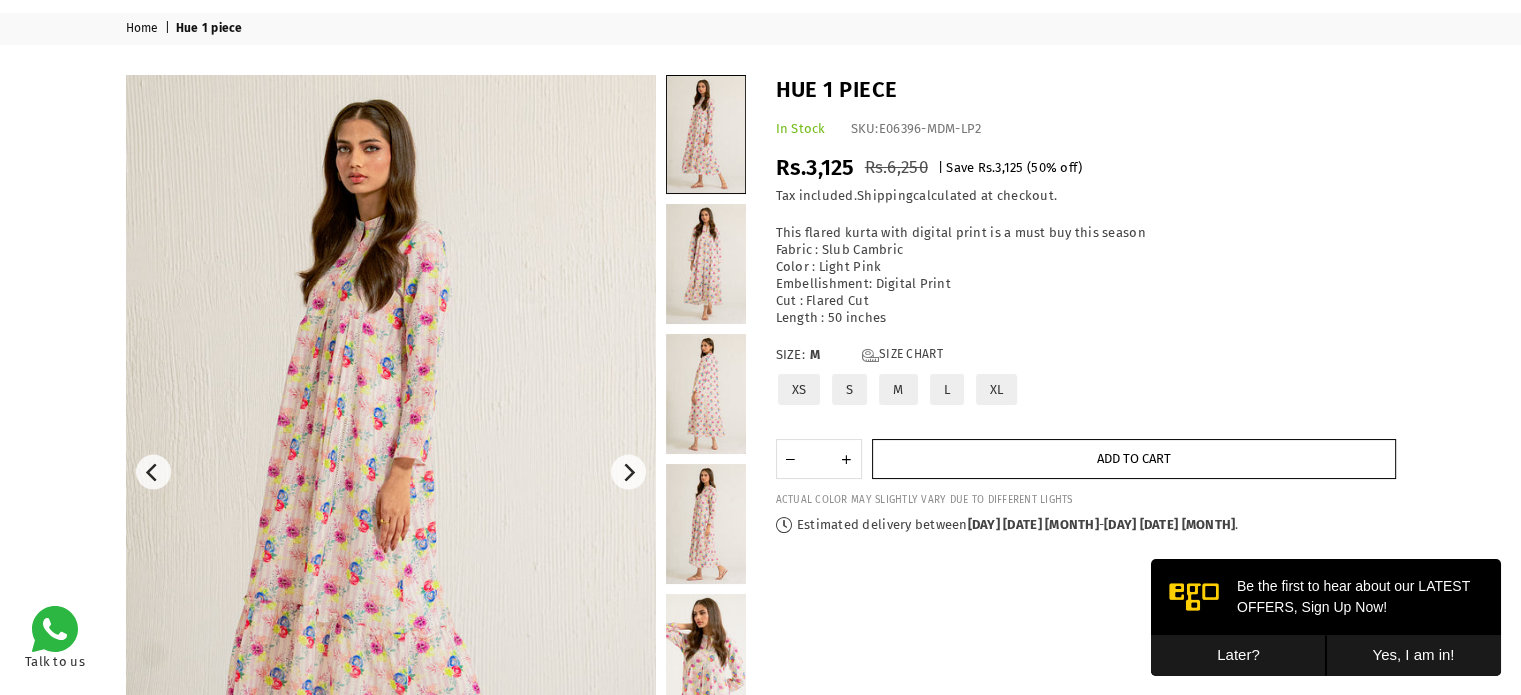 click on "Add to cart" at bounding box center (1134, 458) 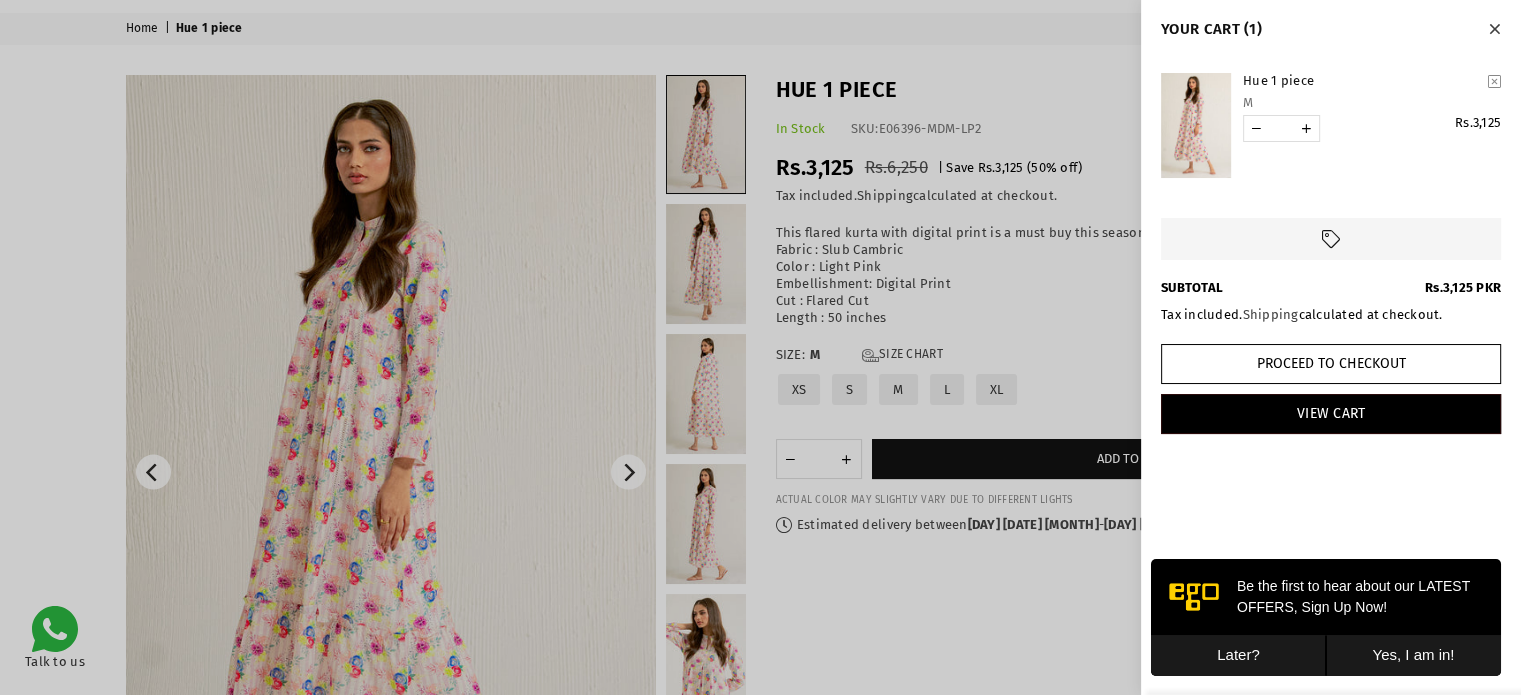 click at bounding box center [760, 347] 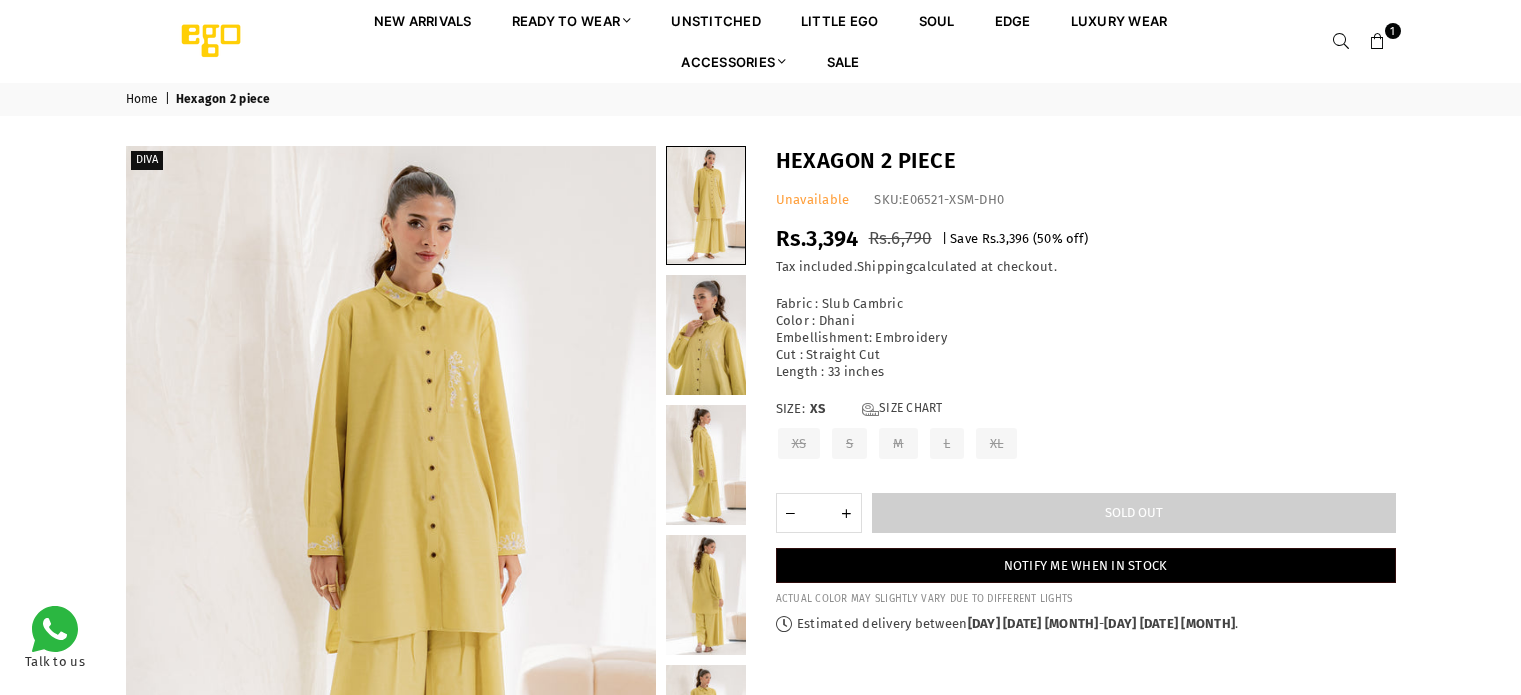 scroll, scrollTop: 0, scrollLeft: 0, axis: both 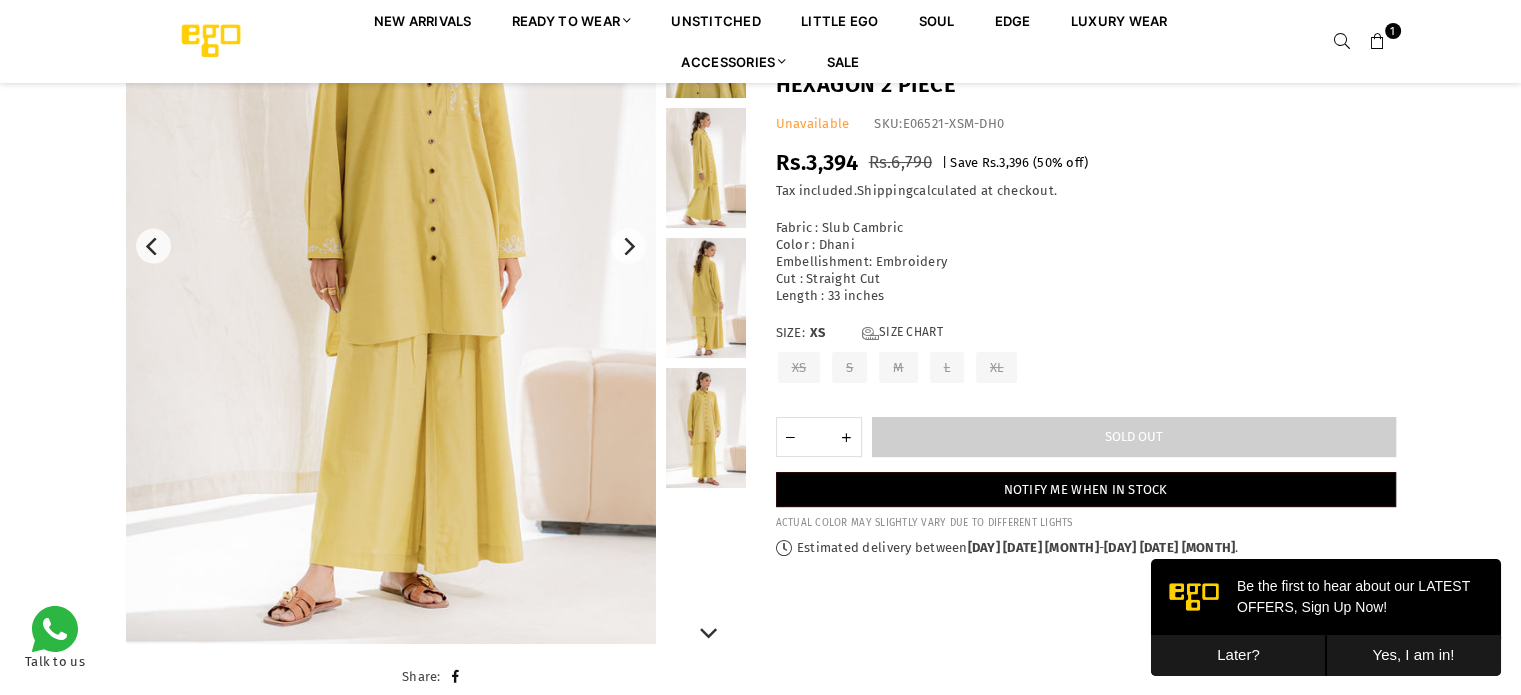 click at bounding box center [706, 298] 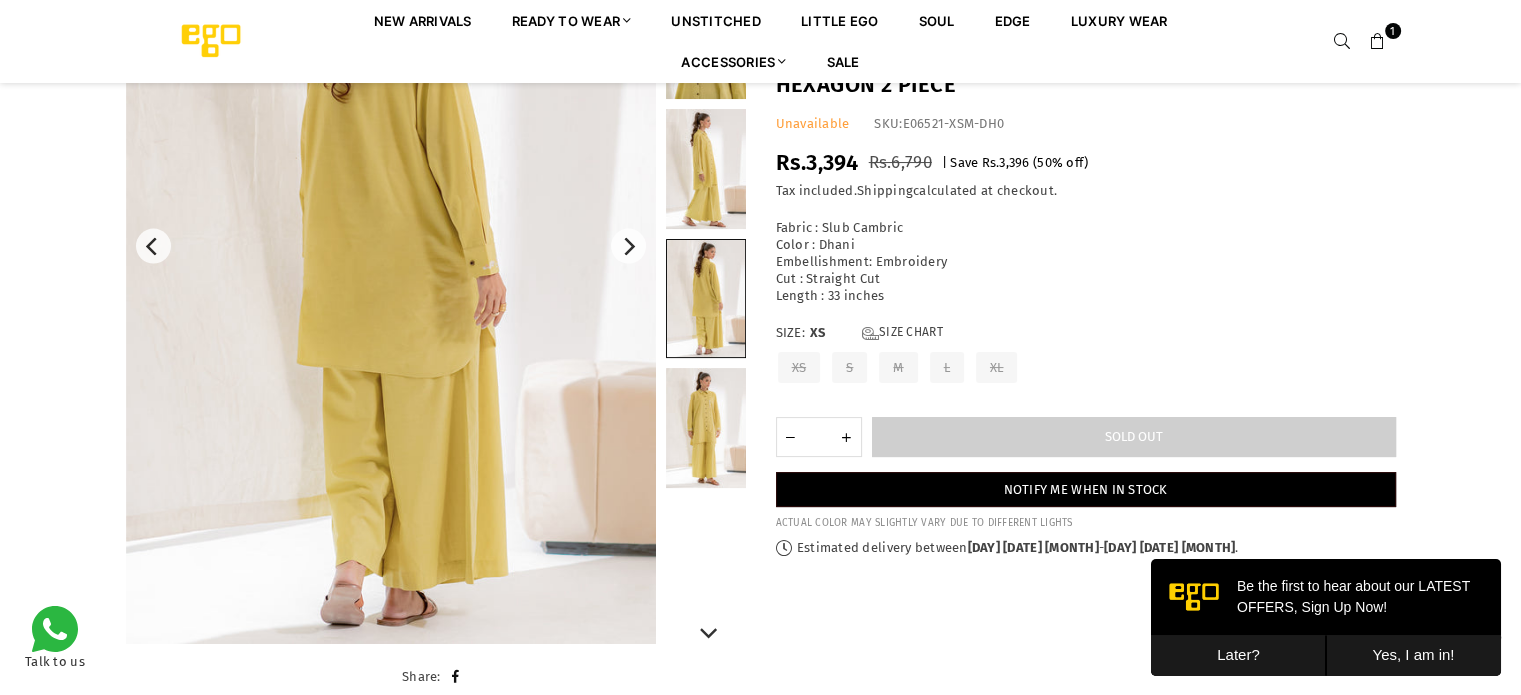 click at bounding box center [706, 428] 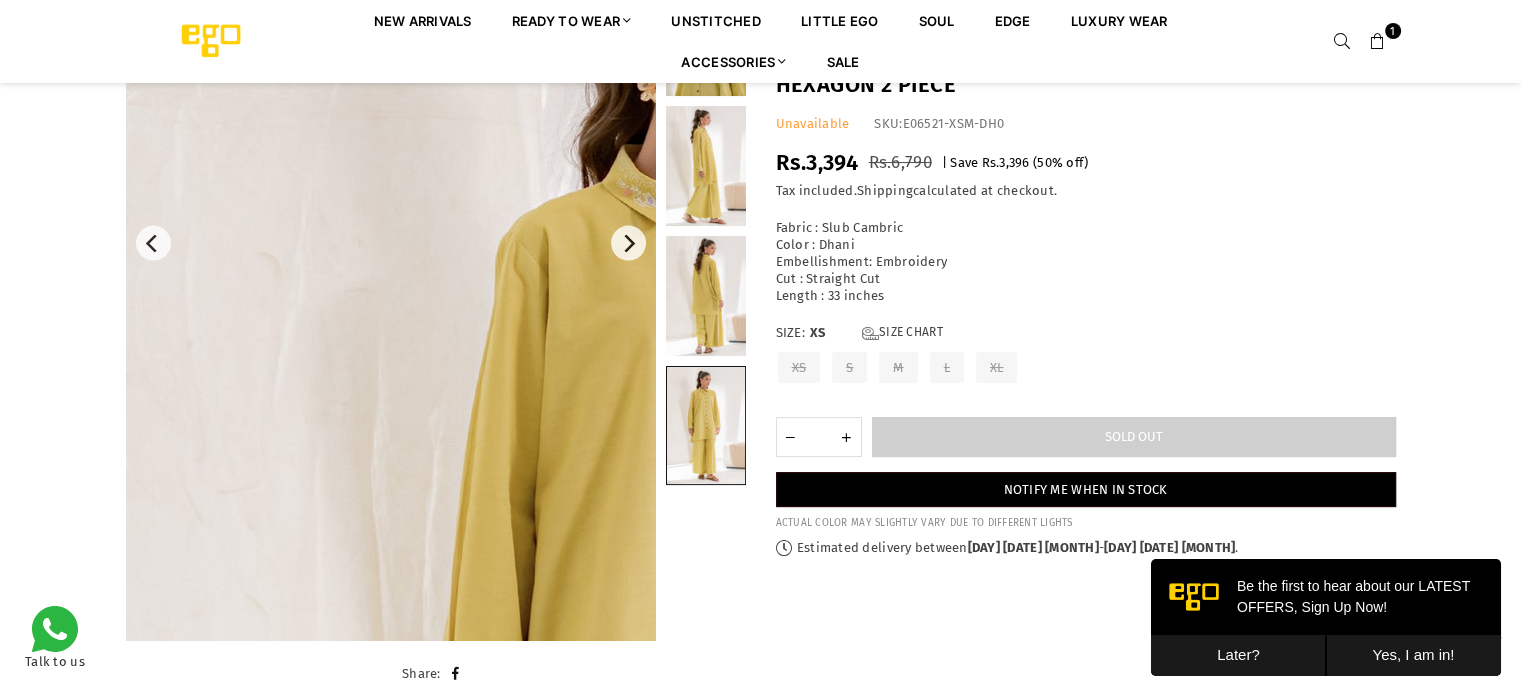 scroll, scrollTop: 301, scrollLeft: 0, axis: vertical 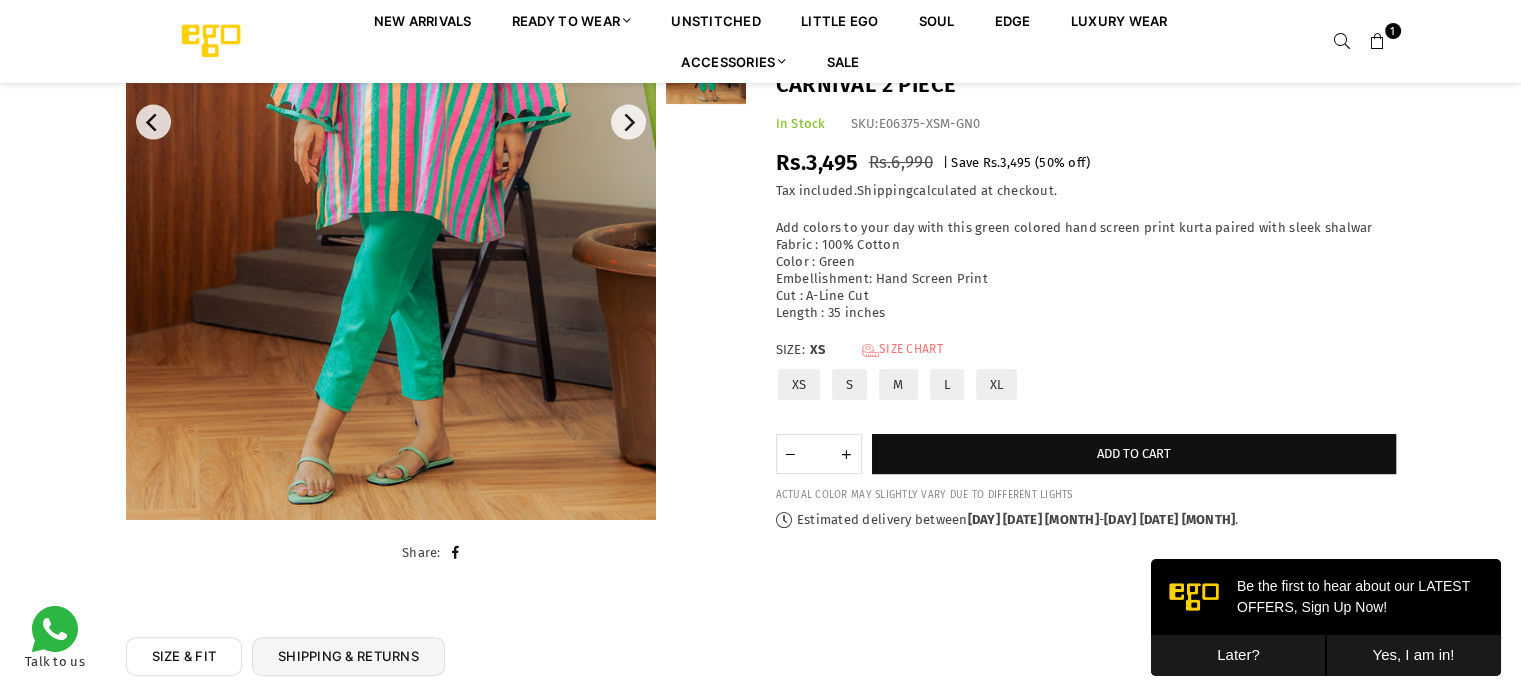 click on "Size Chart" at bounding box center [902, 350] 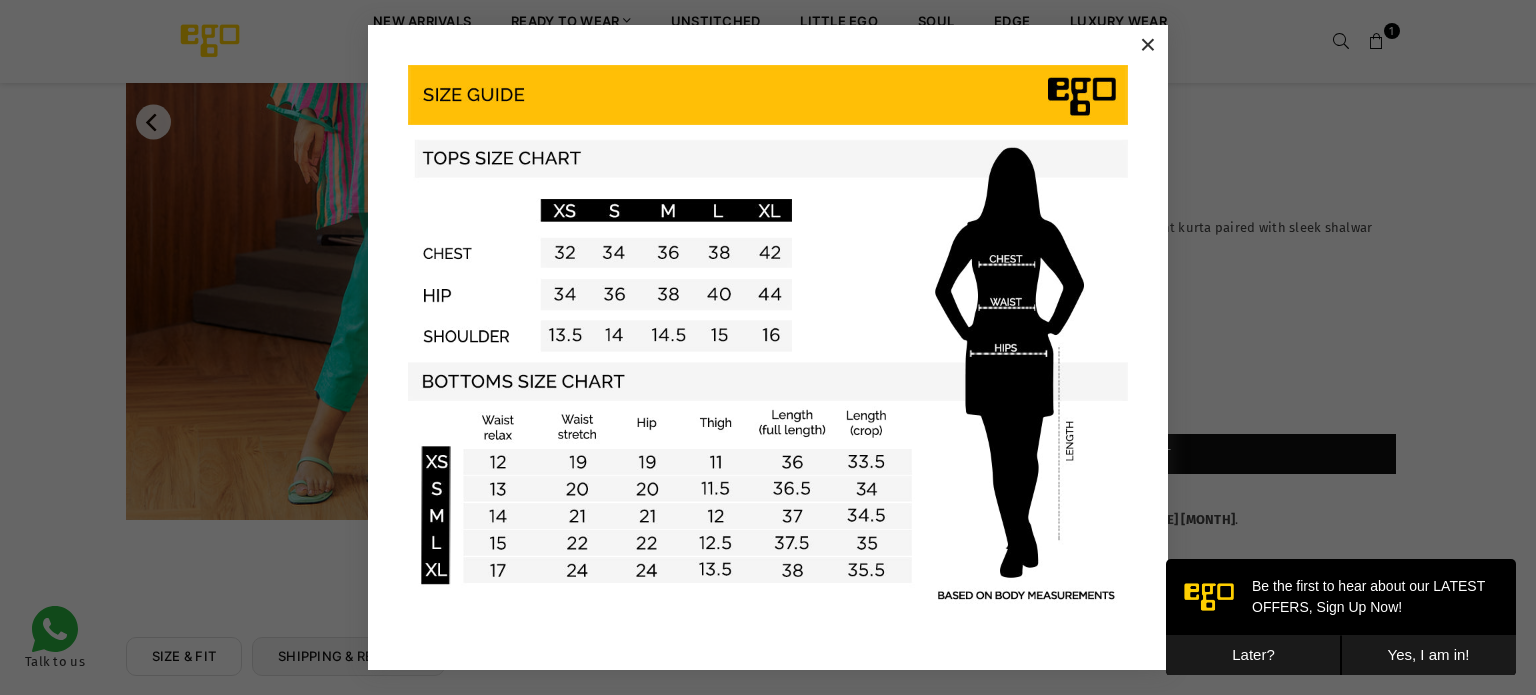 click on "×" at bounding box center (1148, 45) 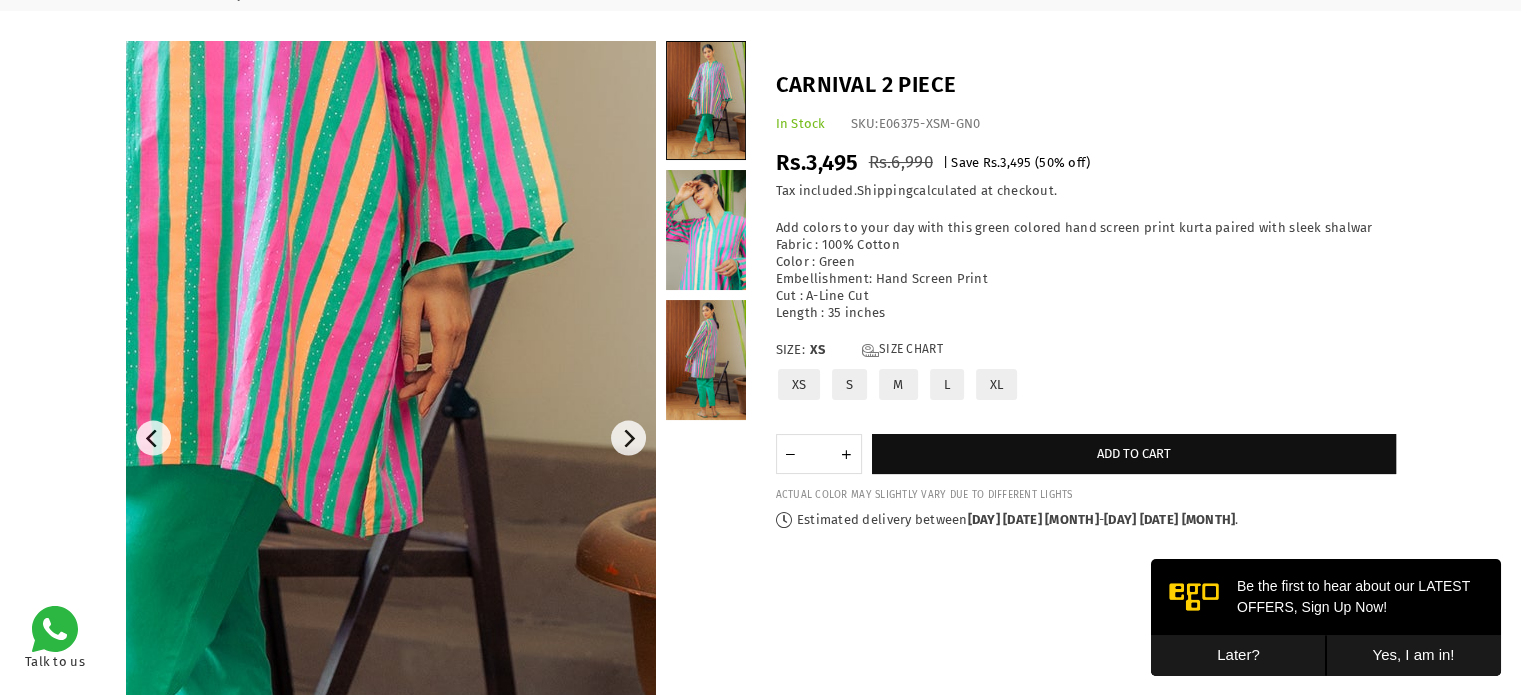 scroll, scrollTop: 103, scrollLeft: 0, axis: vertical 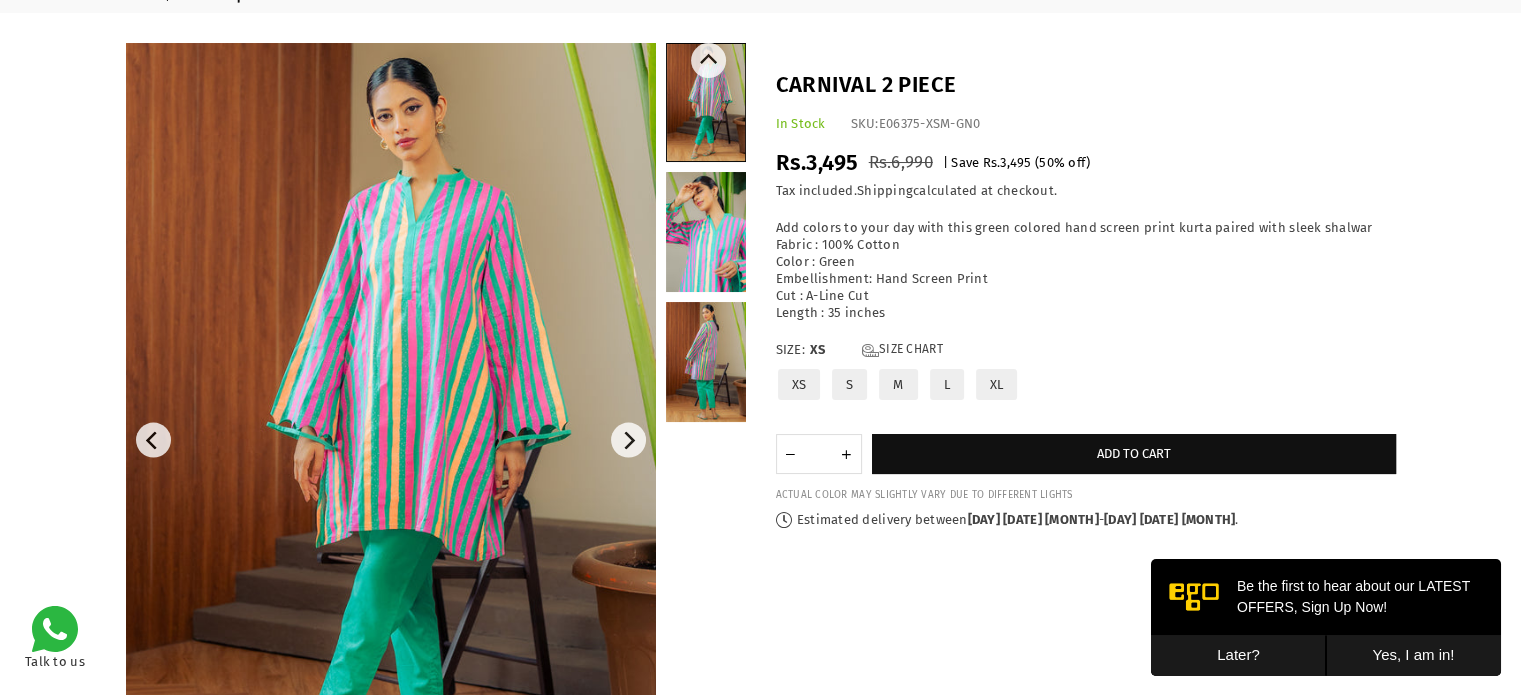click at bounding box center (706, 102) 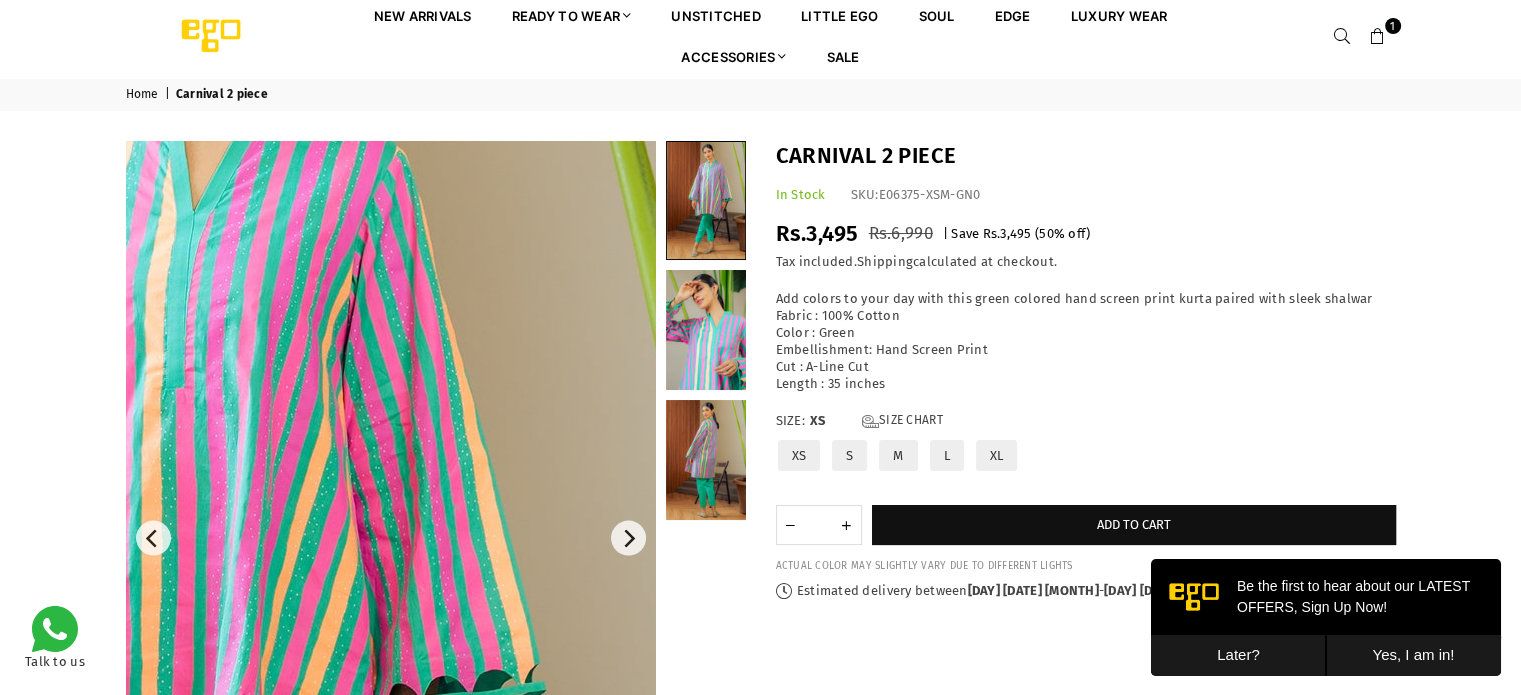 scroll, scrollTop: 0, scrollLeft: 0, axis: both 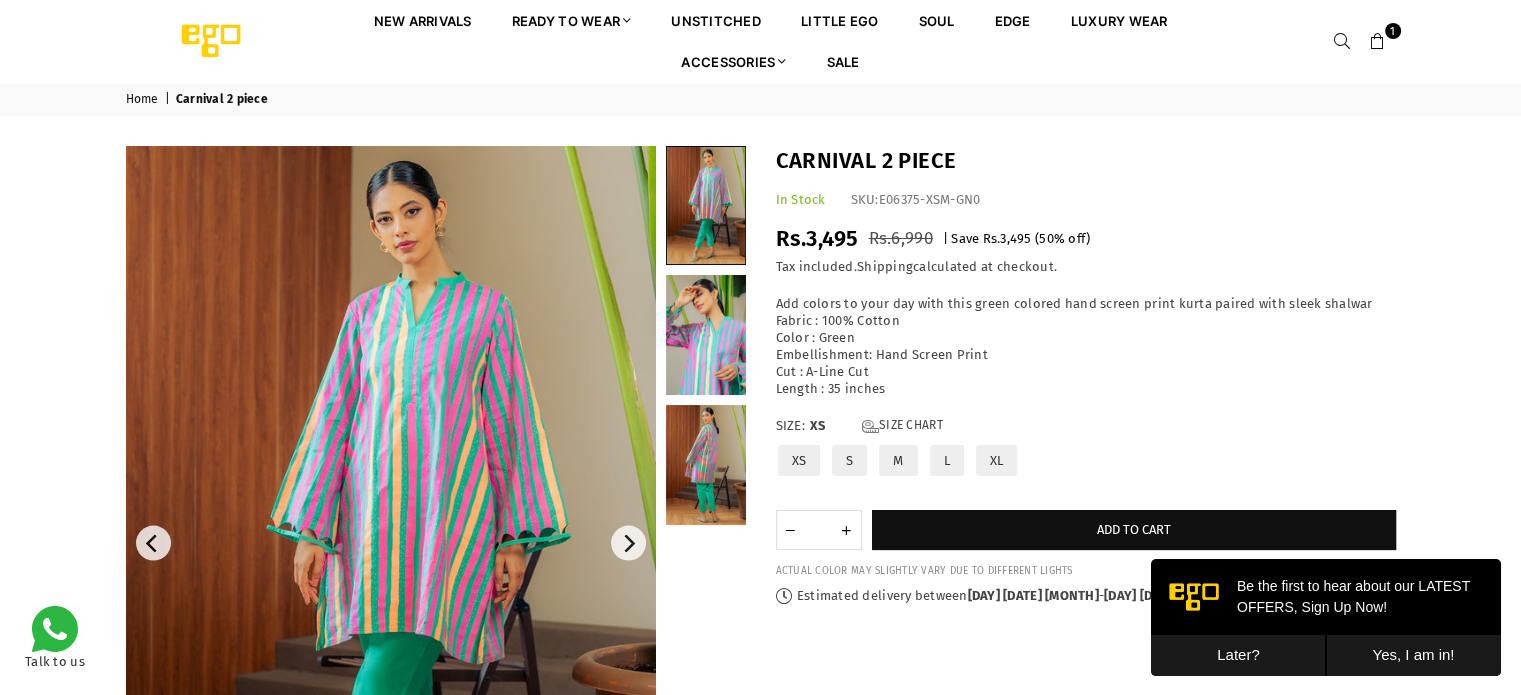 click on "M" at bounding box center (898, 460) 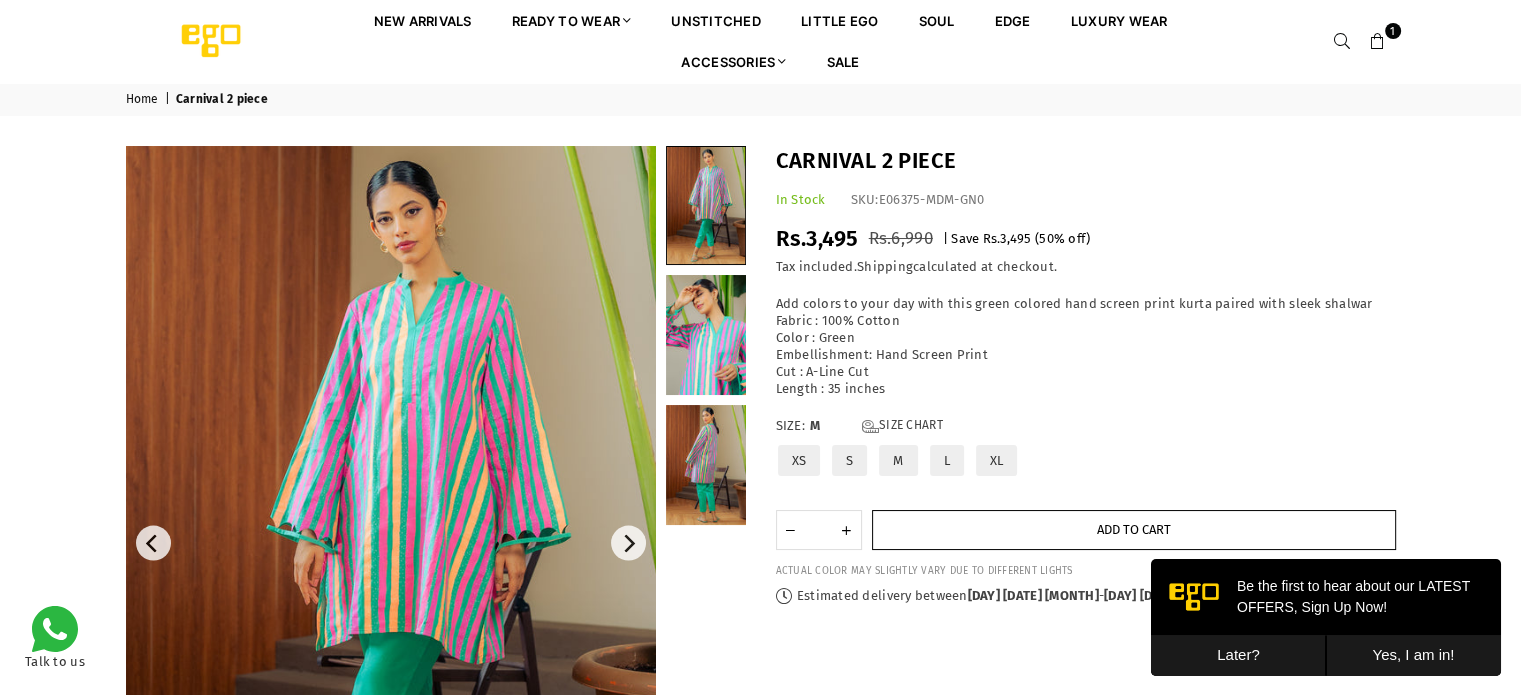 click on "Add to cart" at bounding box center [1134, 529] 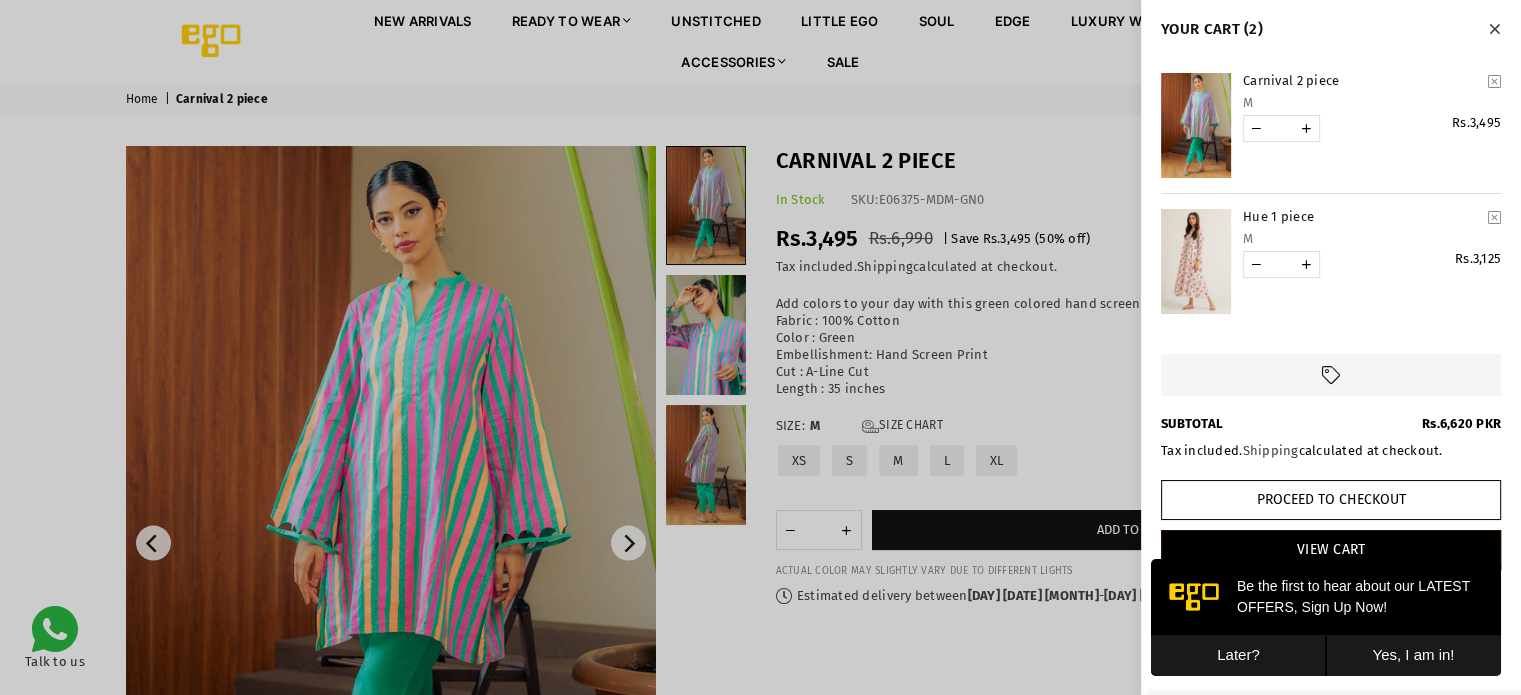 click at bounding box center (760, 347) 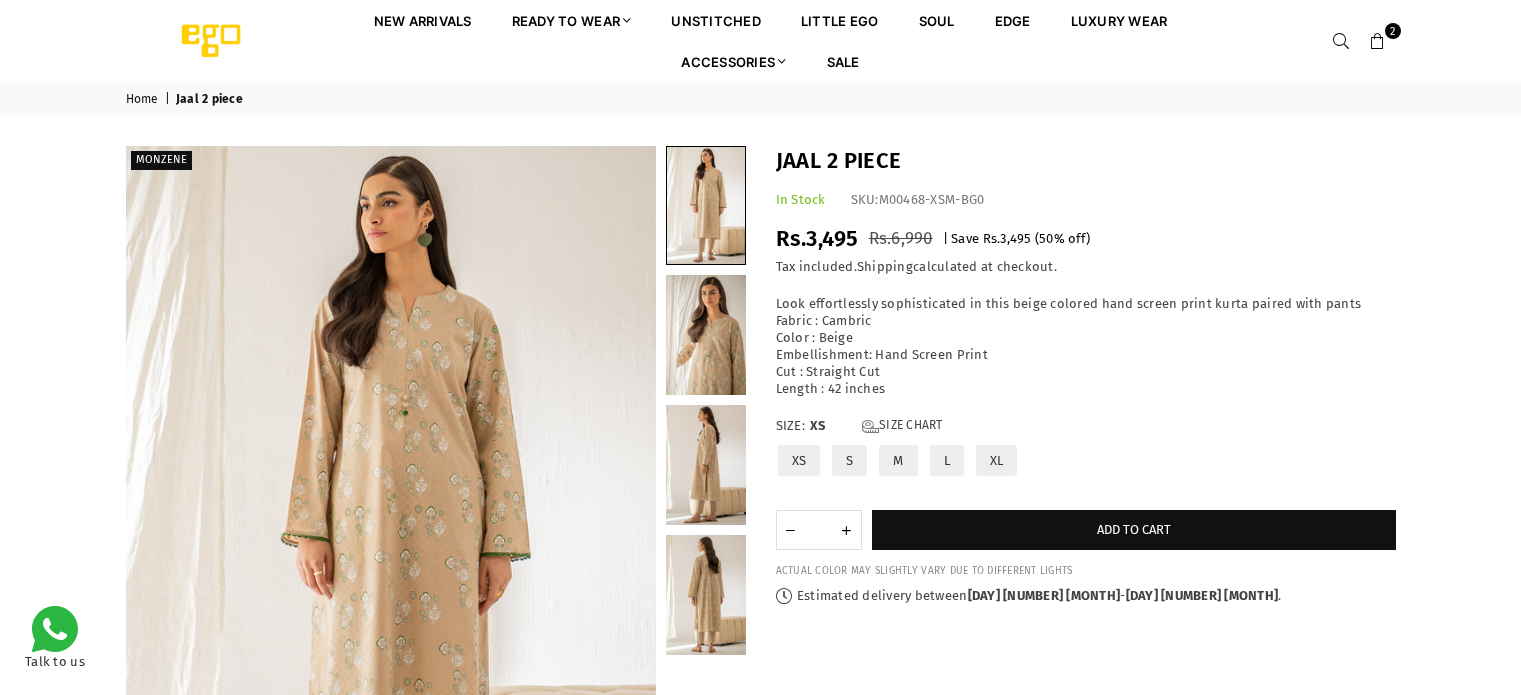 scroll, scrollTop: 0, scrollLeft: 0, axis: both 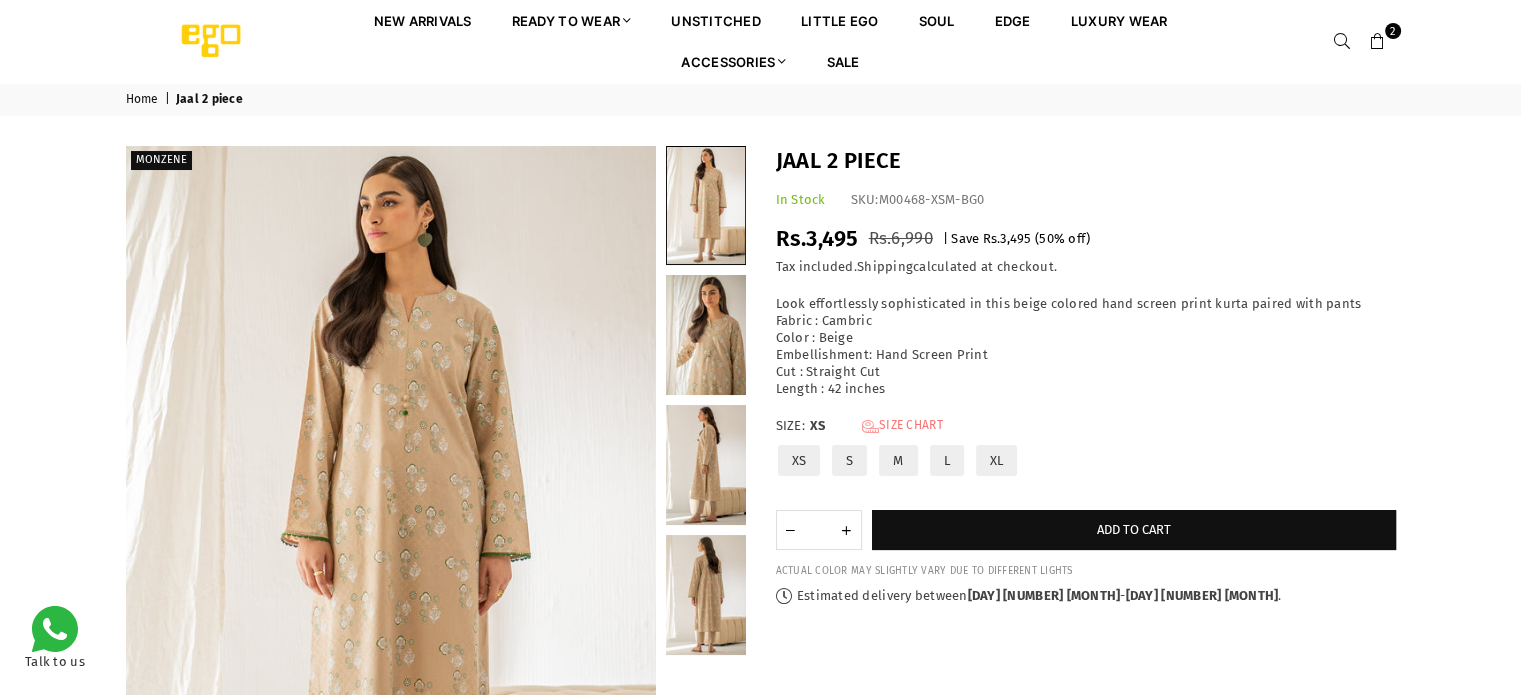click on "Size Chart" at bounding box center [902, 426] 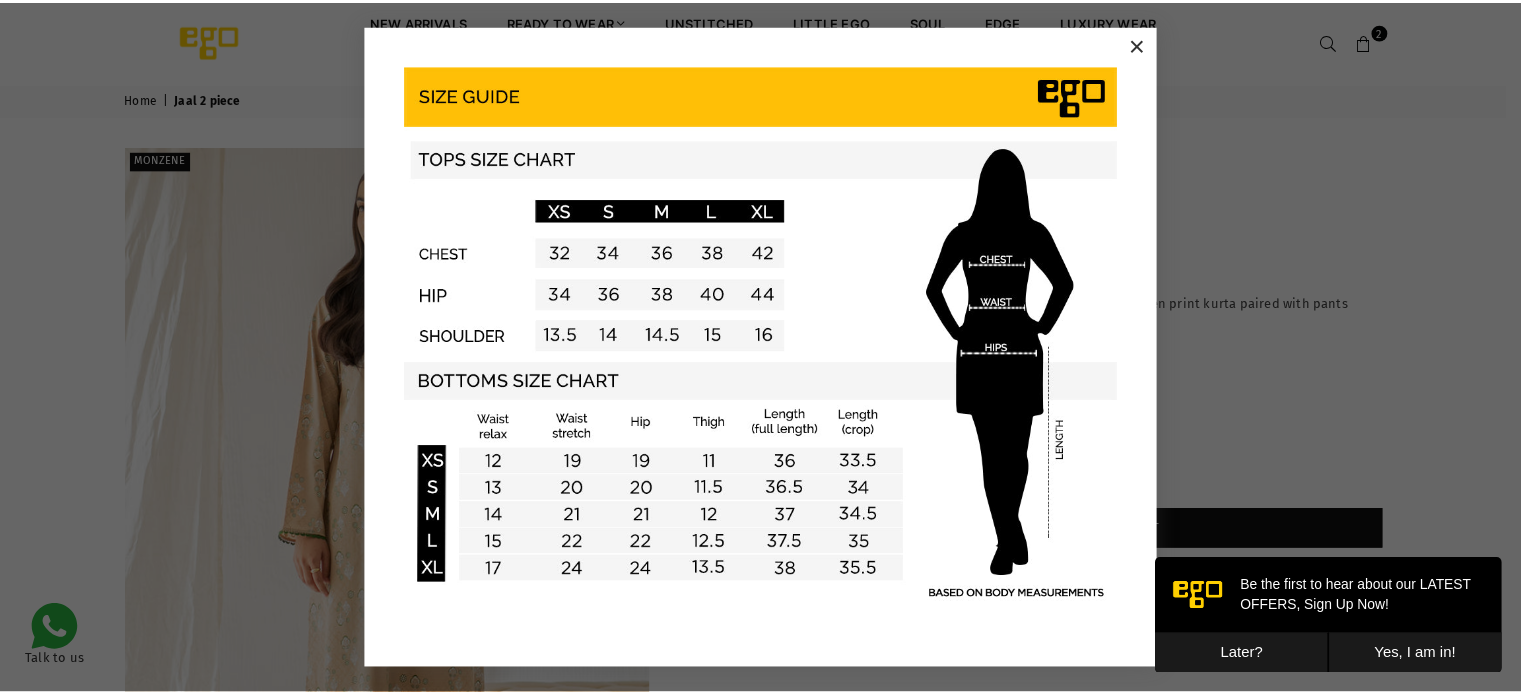 scroll, scrollTop: 0, scrollLeft: 0, axis: both 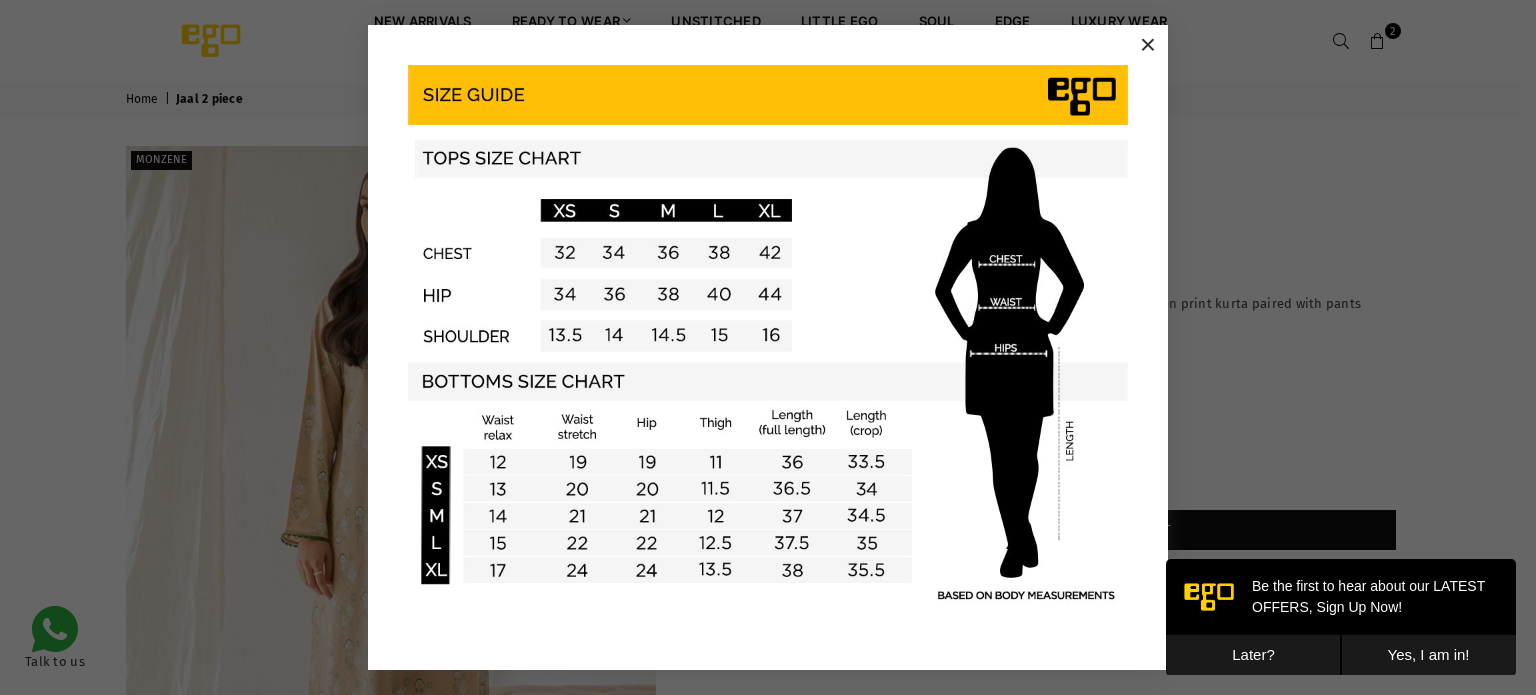 click on "×" at bounding box center (1148, 45) 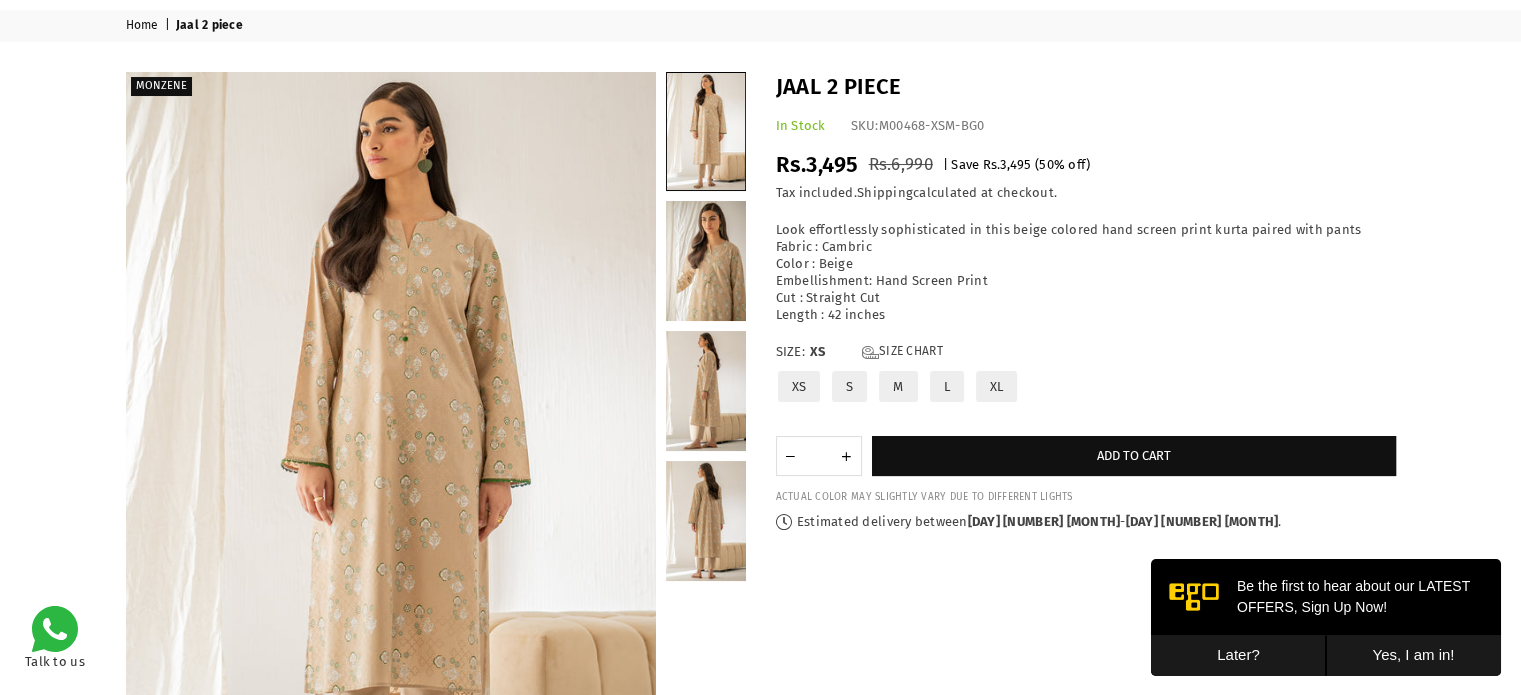 scroll, scrollTop: 0, scrollLeft: 0, axis: both 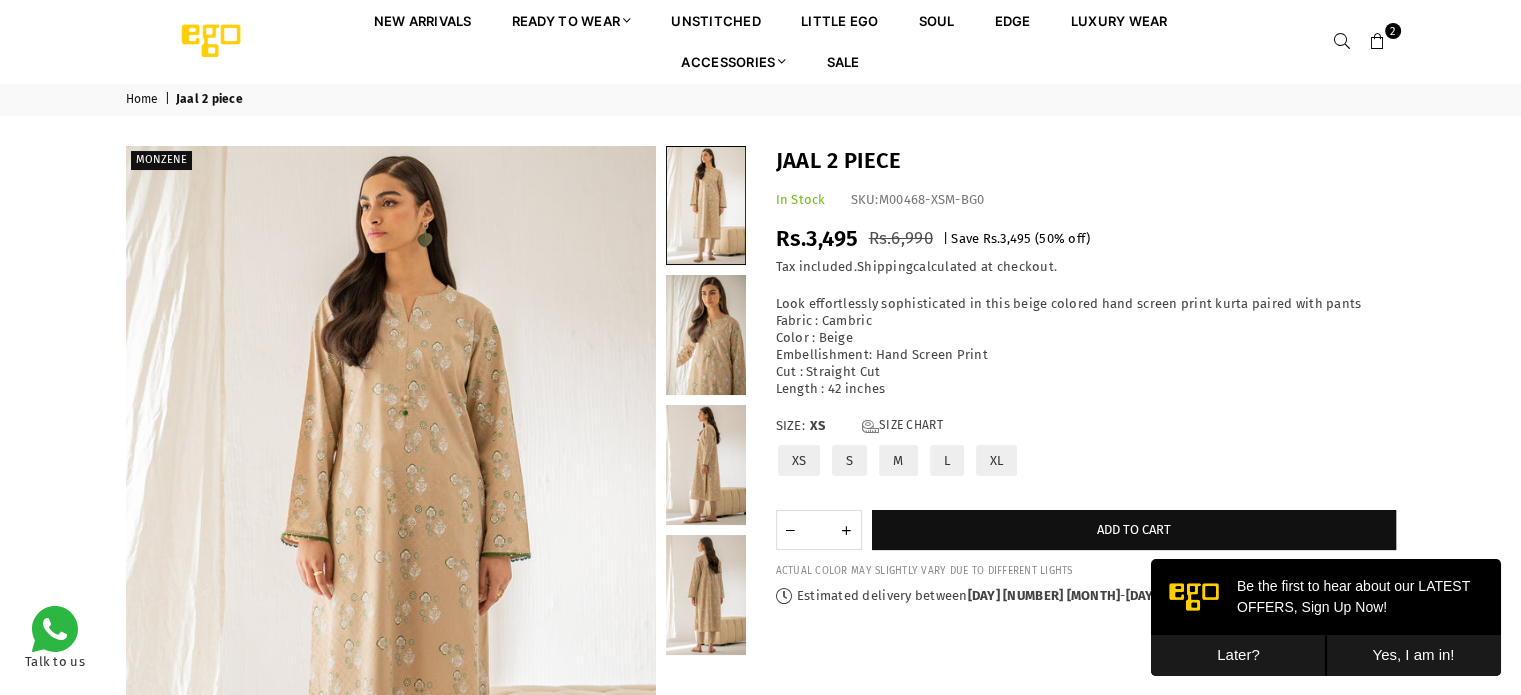 click on "2" at bounding box center [1378, 41] 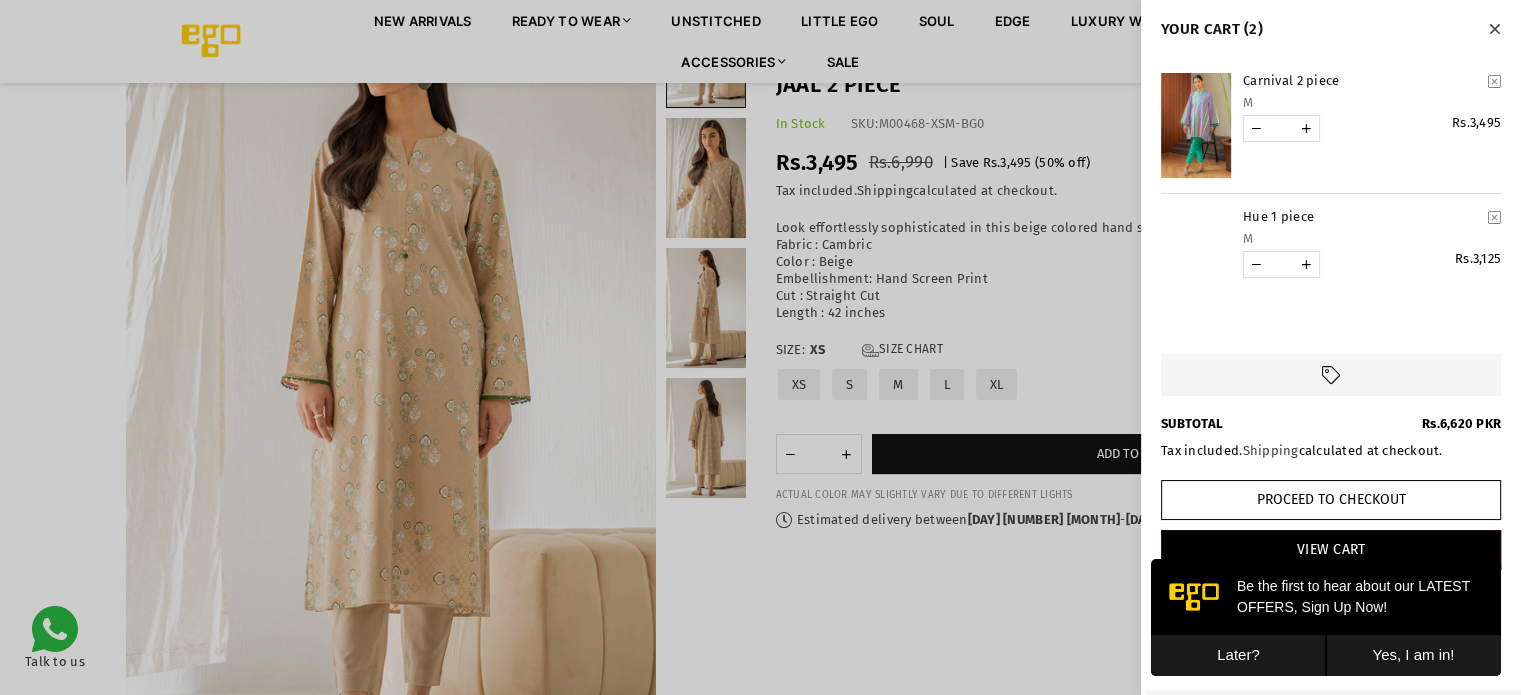 scroll, scrollTop: 153, scrollLeft: 0, axis: vertical 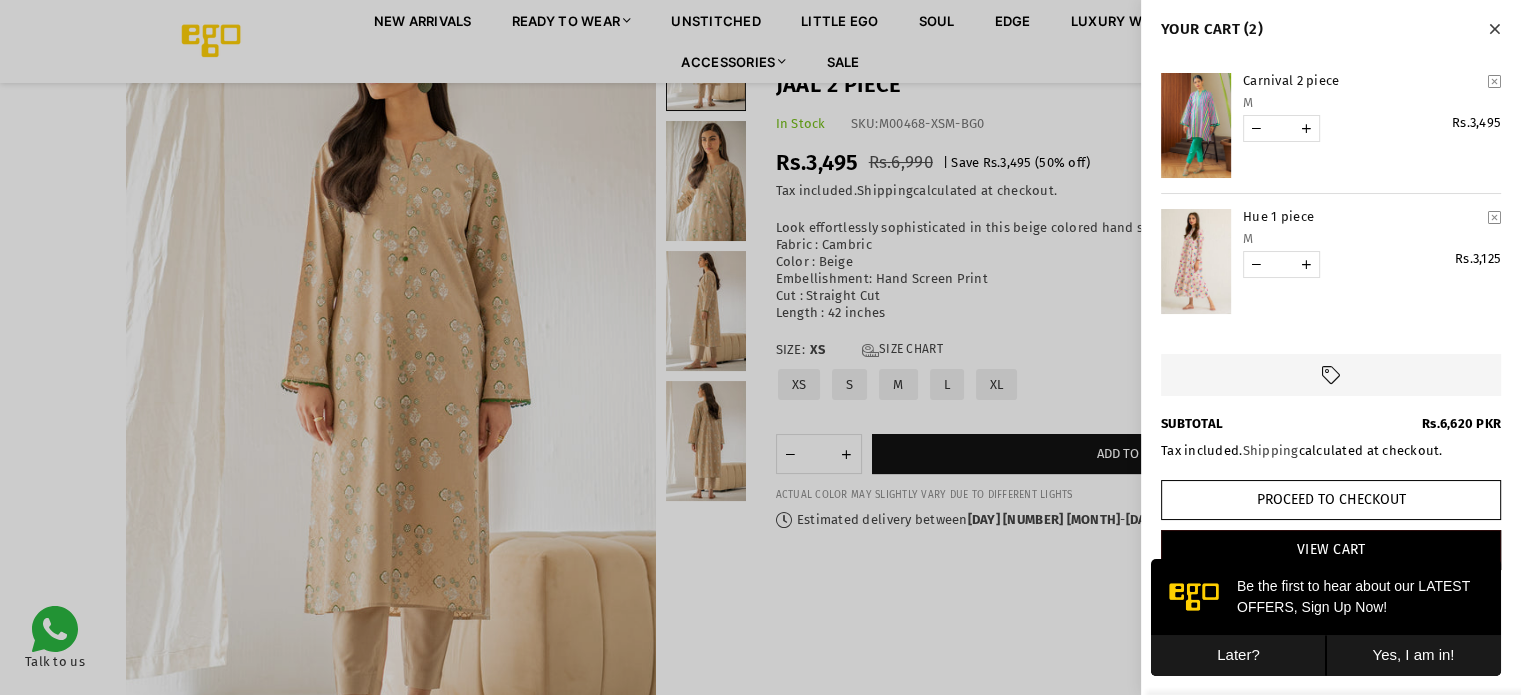 click at bounding box center [760, 347] 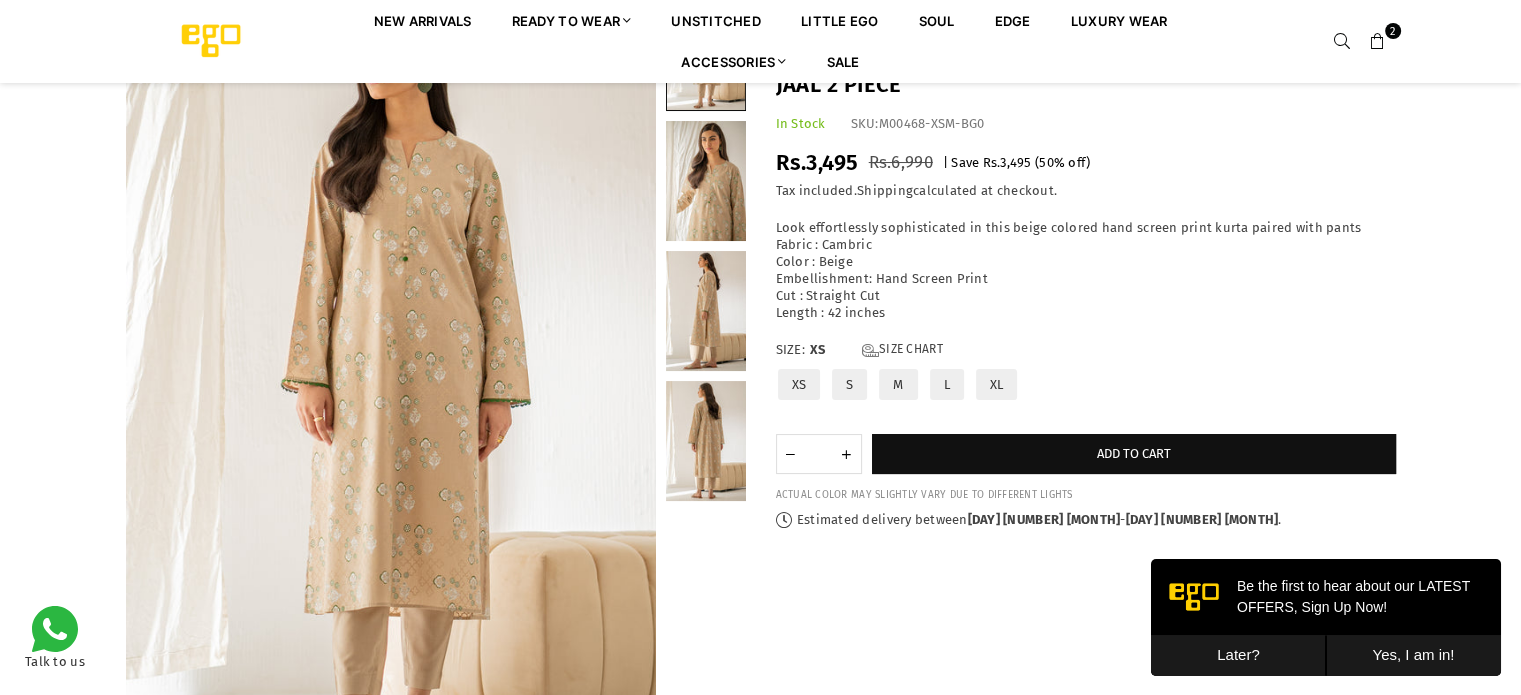 click at bounding box center (706, 181) 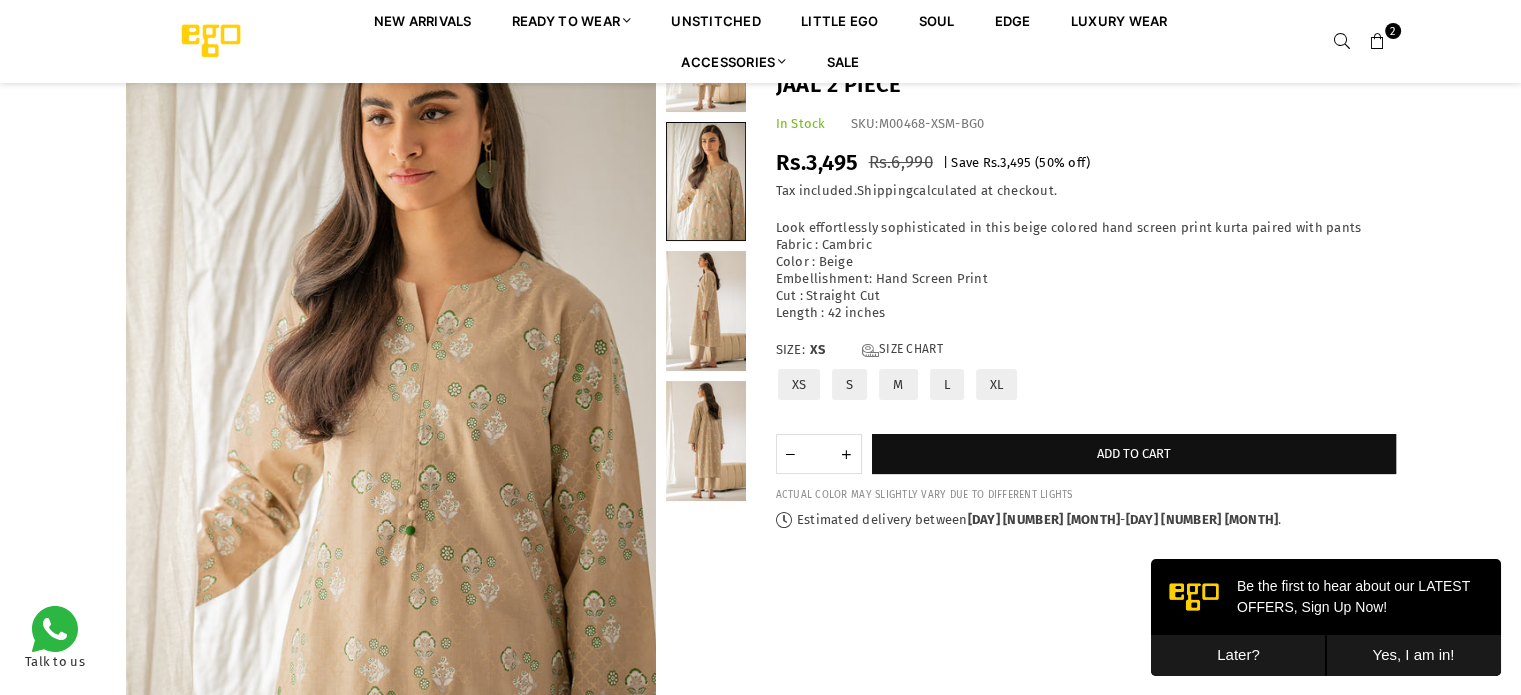 click at bounding box center (706, 311) 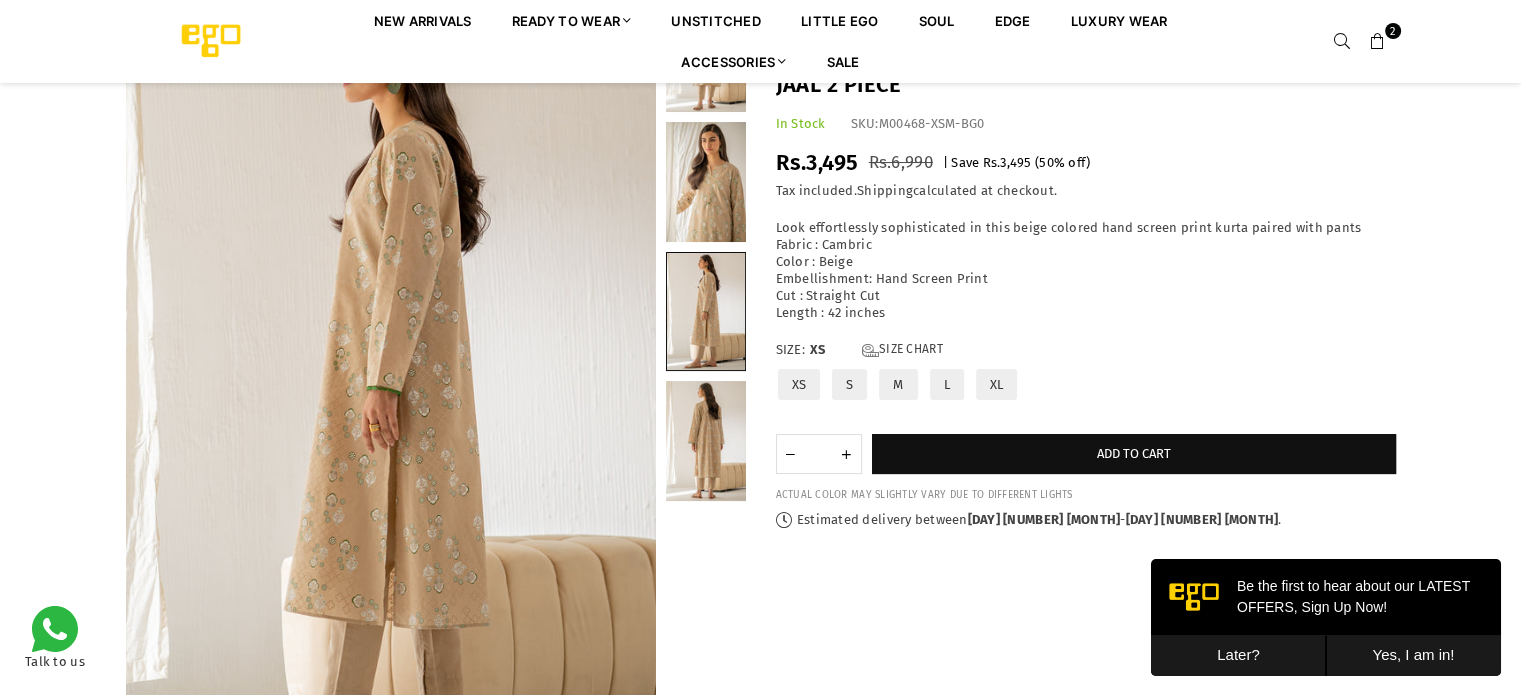 click at bounding box center (706, 441) 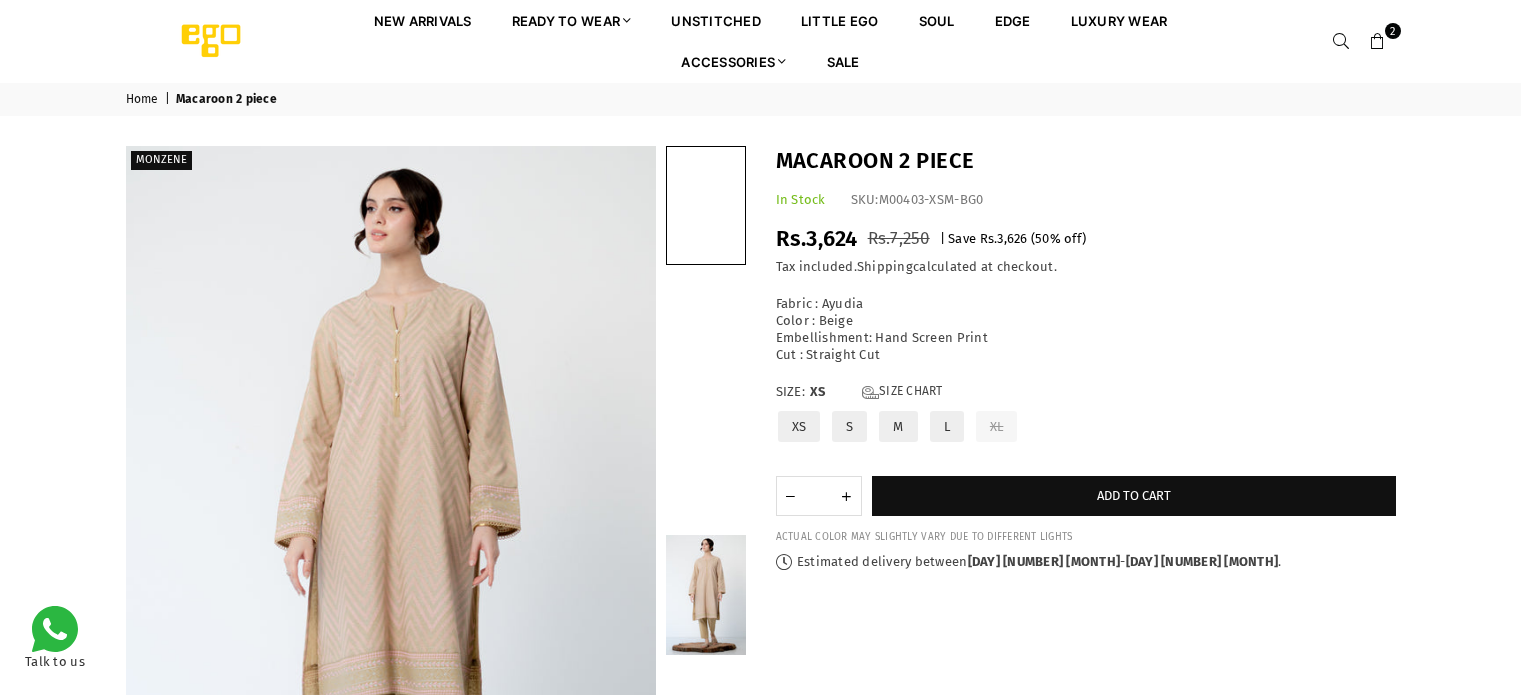 scroll, scrollTop: 0, scrollLeft: 0, axis: both 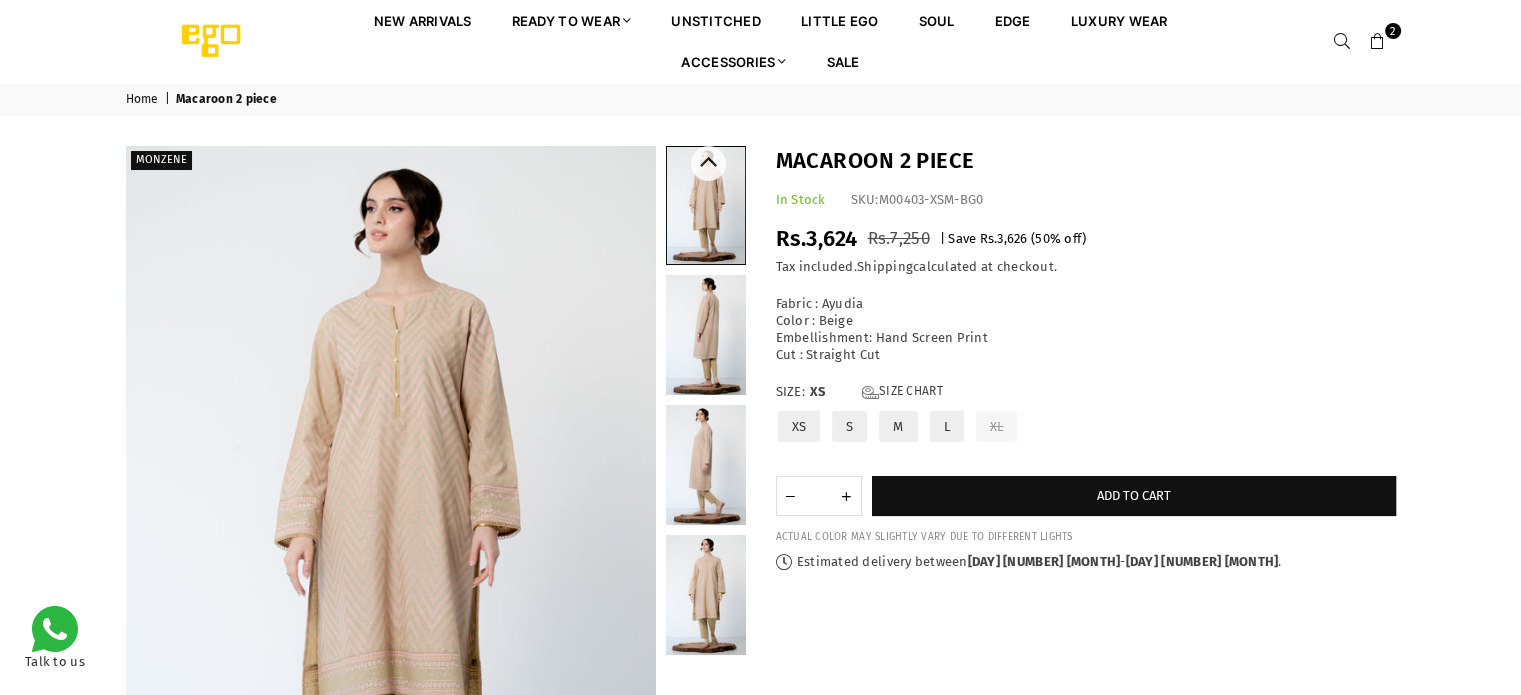 click at bounding box center [706, 335] 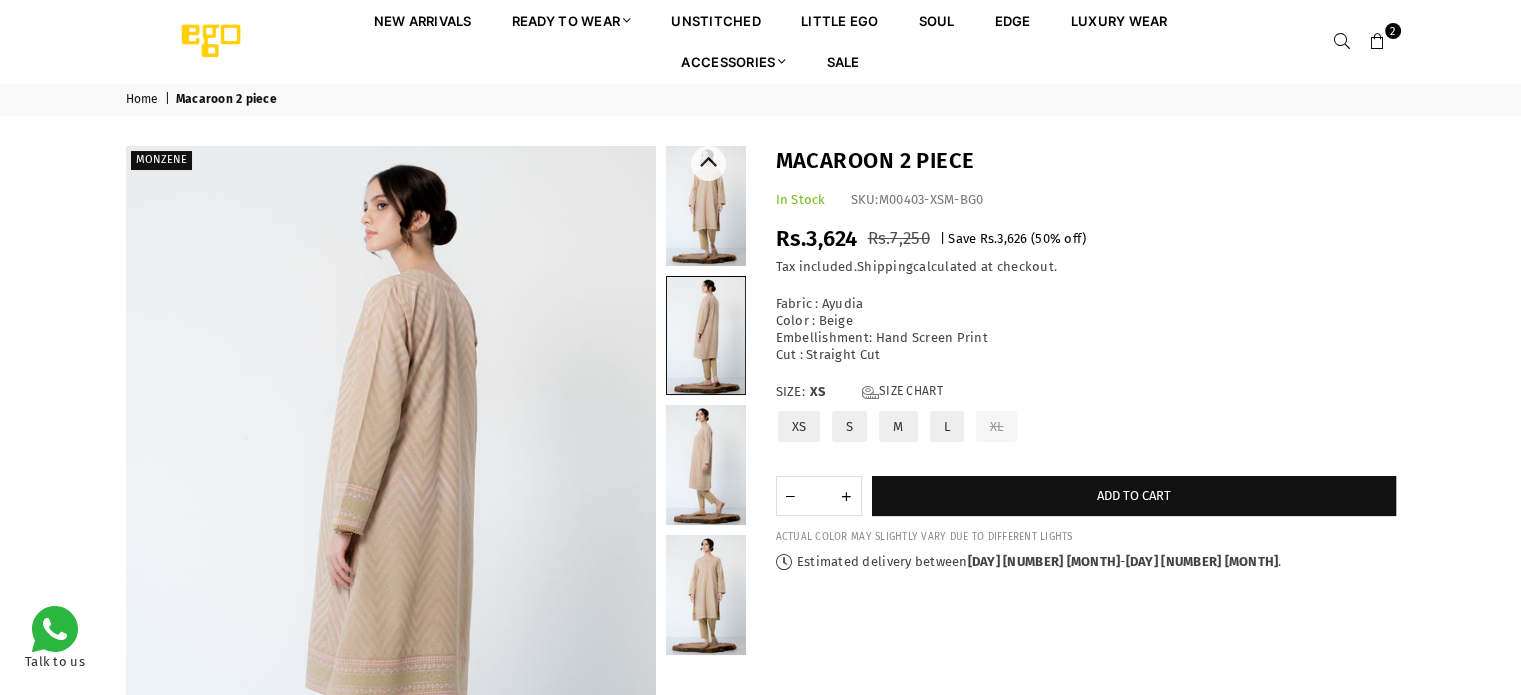 click at bounding box center (706, 465) 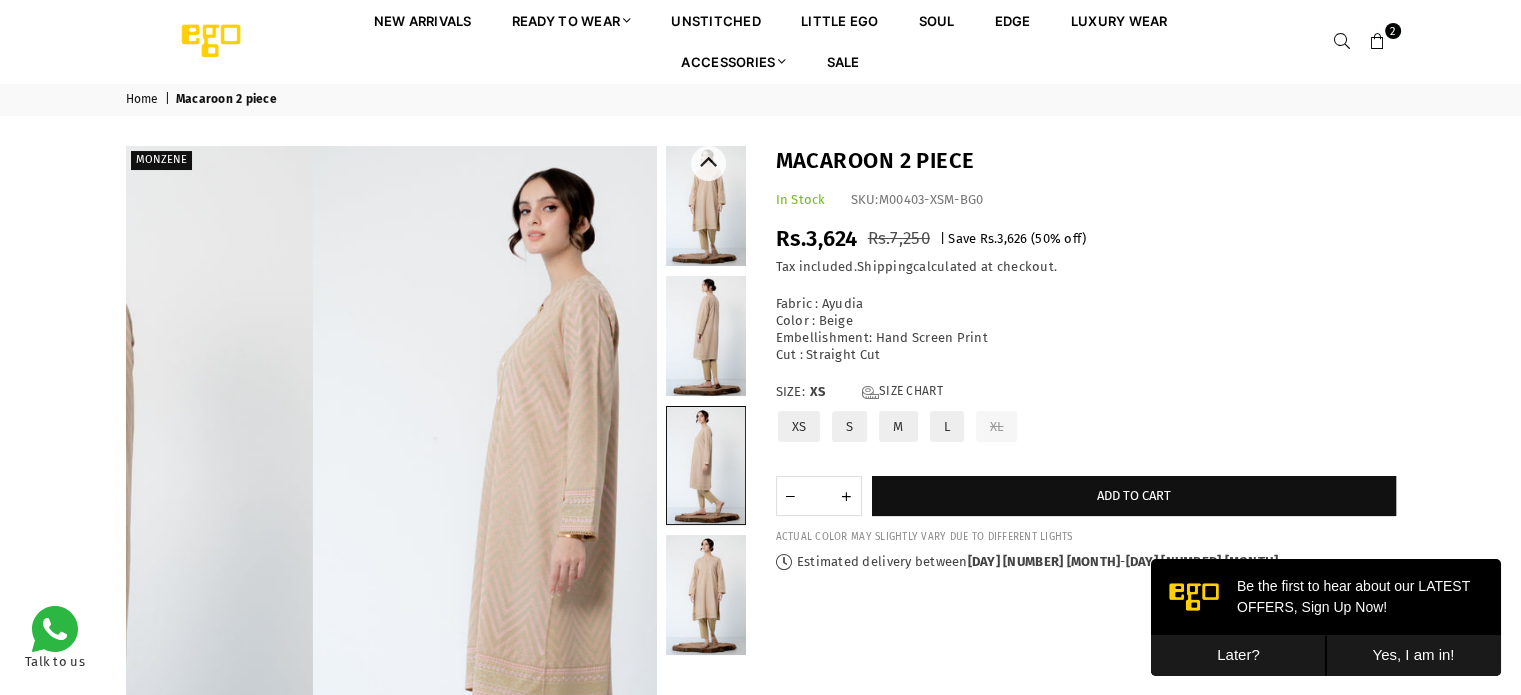 scroll, scrollTop: 0, scrollLeft: 0, axis: both 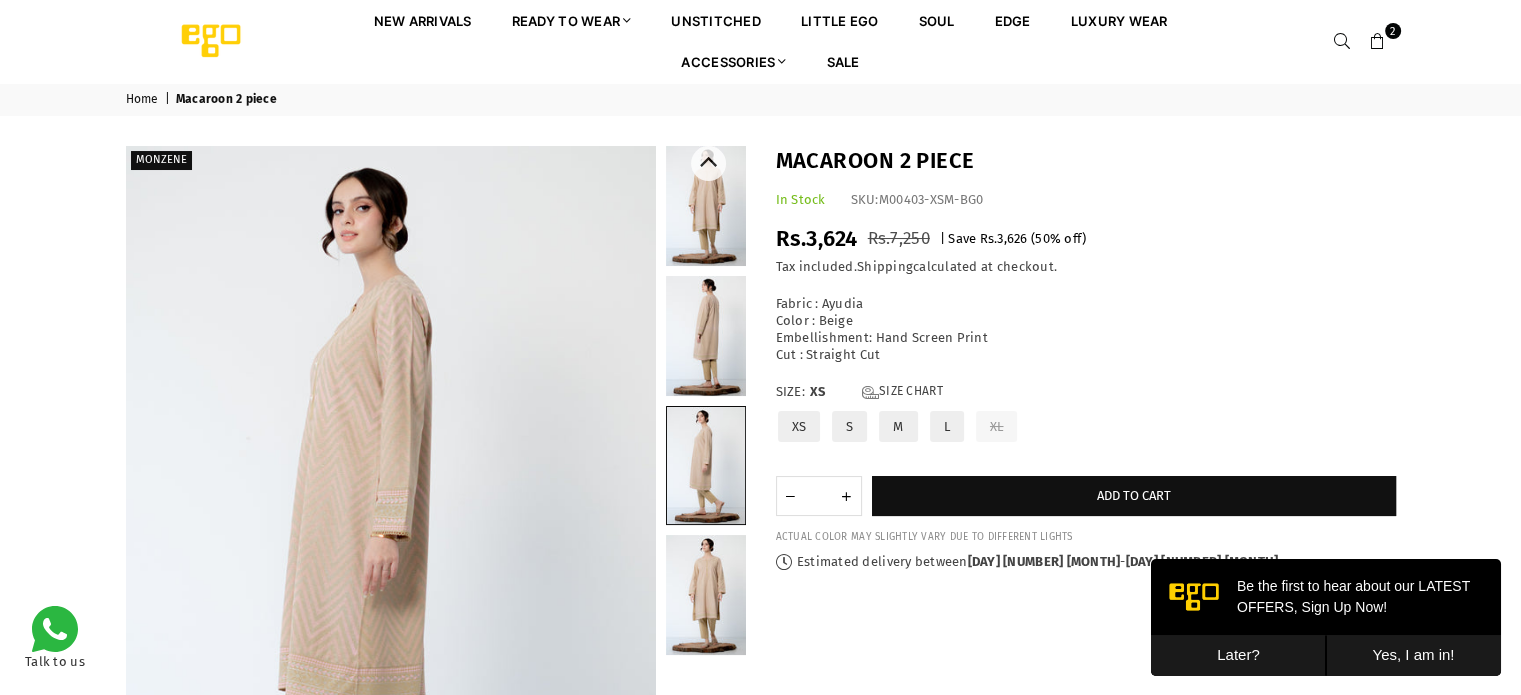 click at bounding box center (706, 595) 